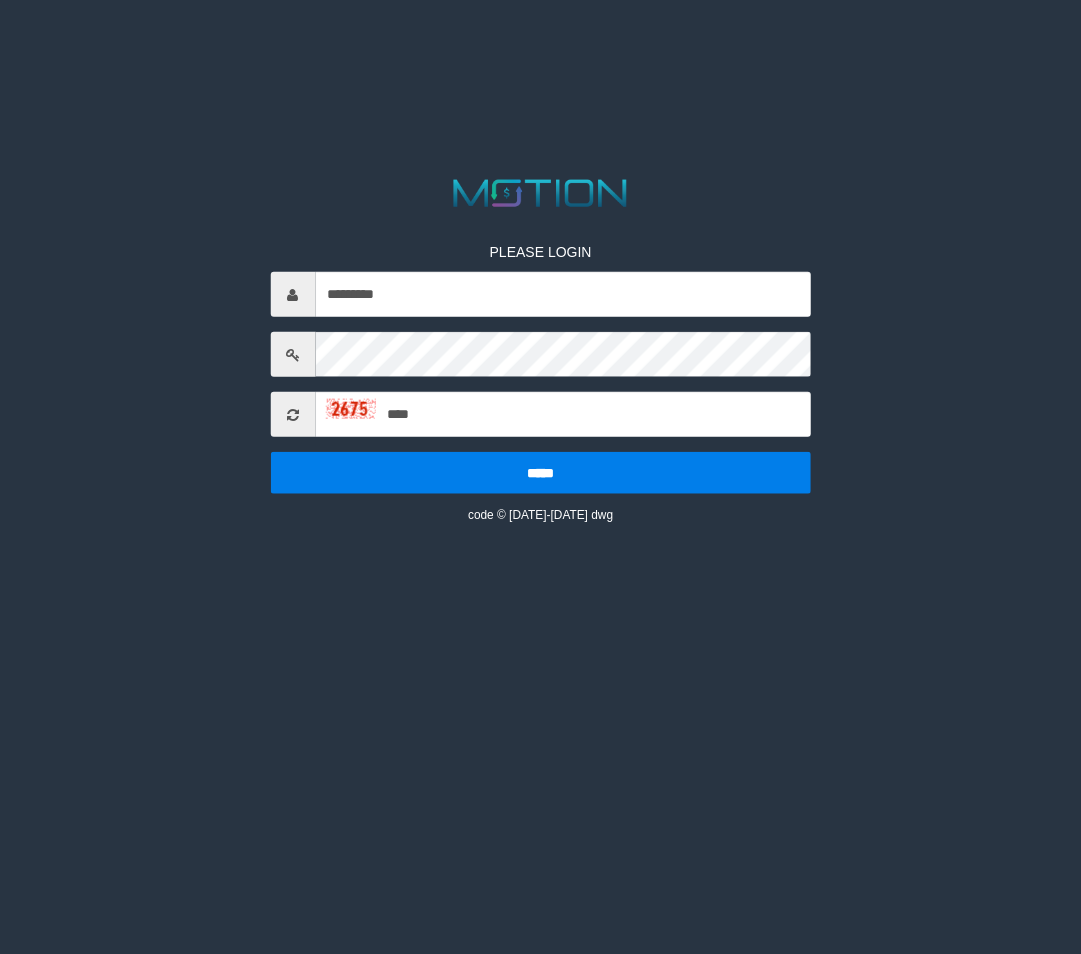 scroll, scrollTop: 0, scrollLeft: 0, axis: both 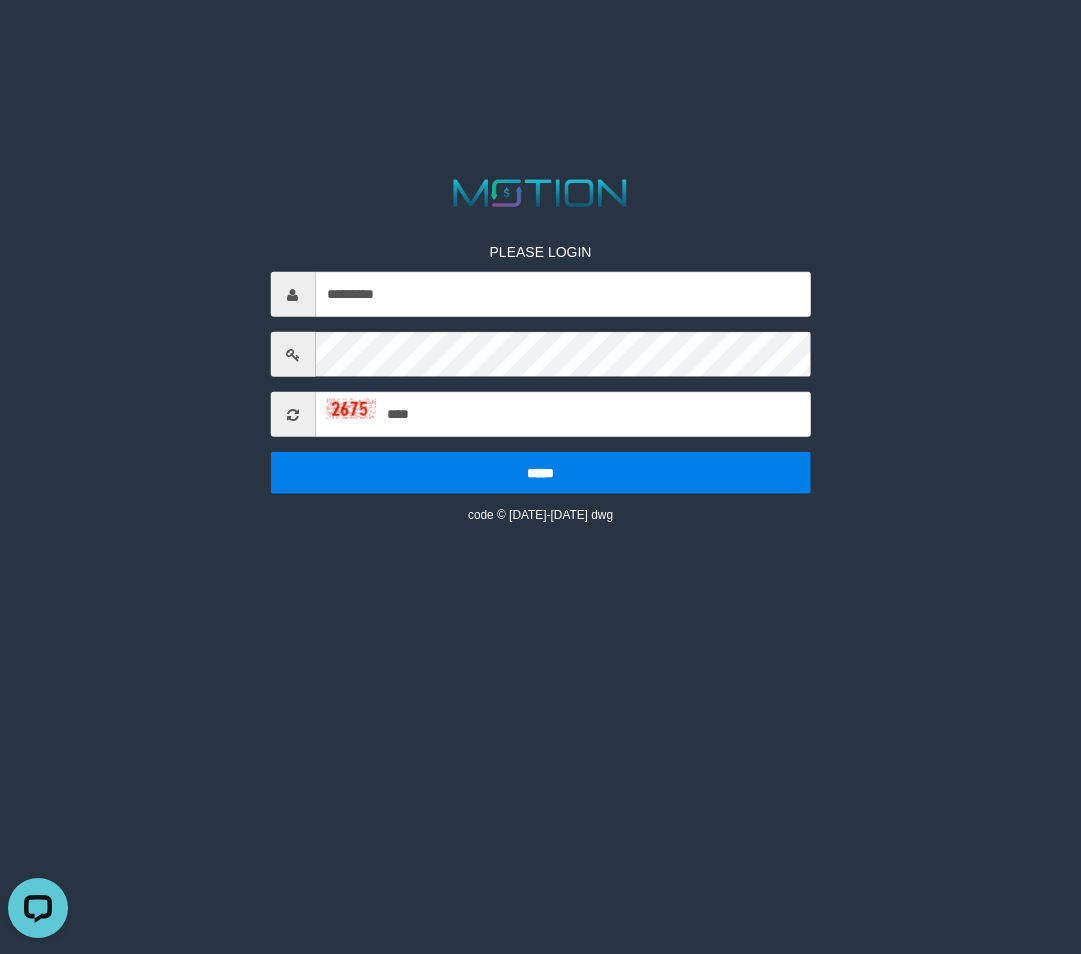 type on "****" 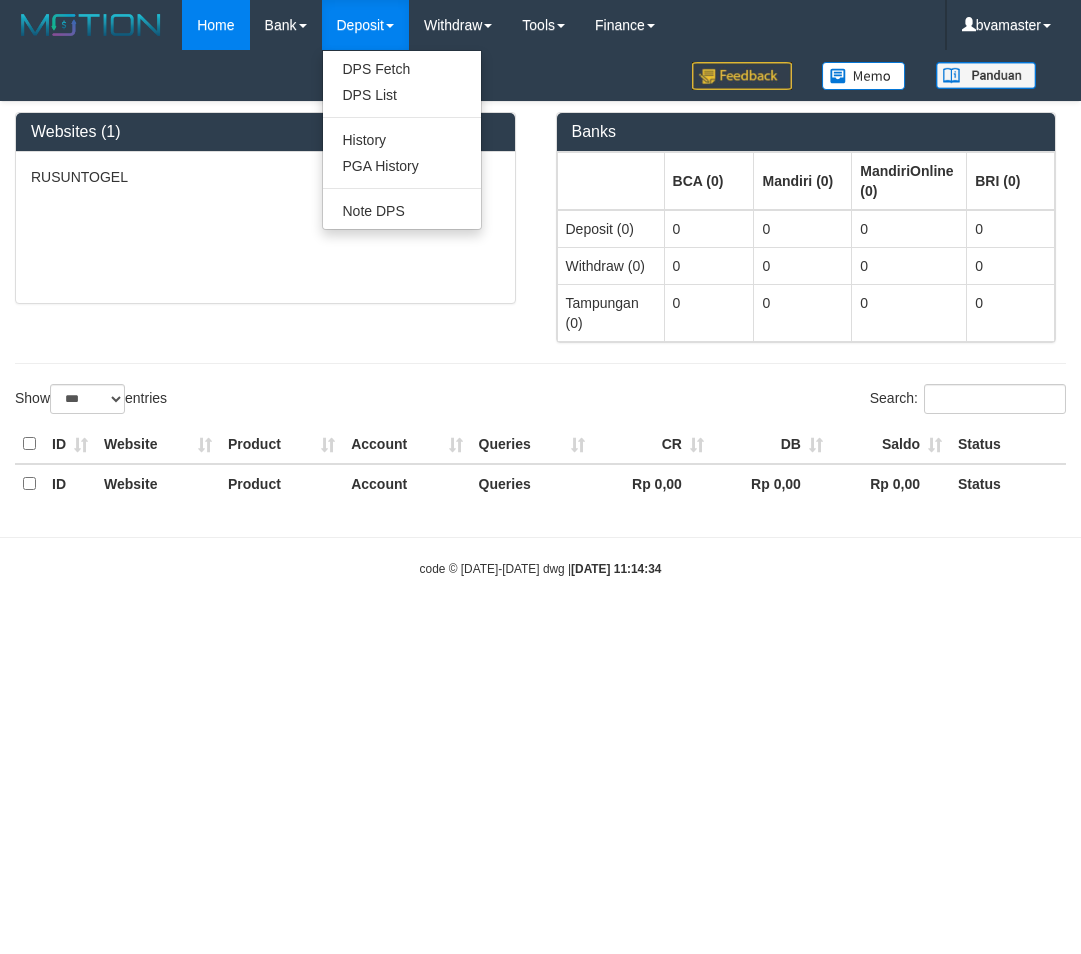 select on "***" 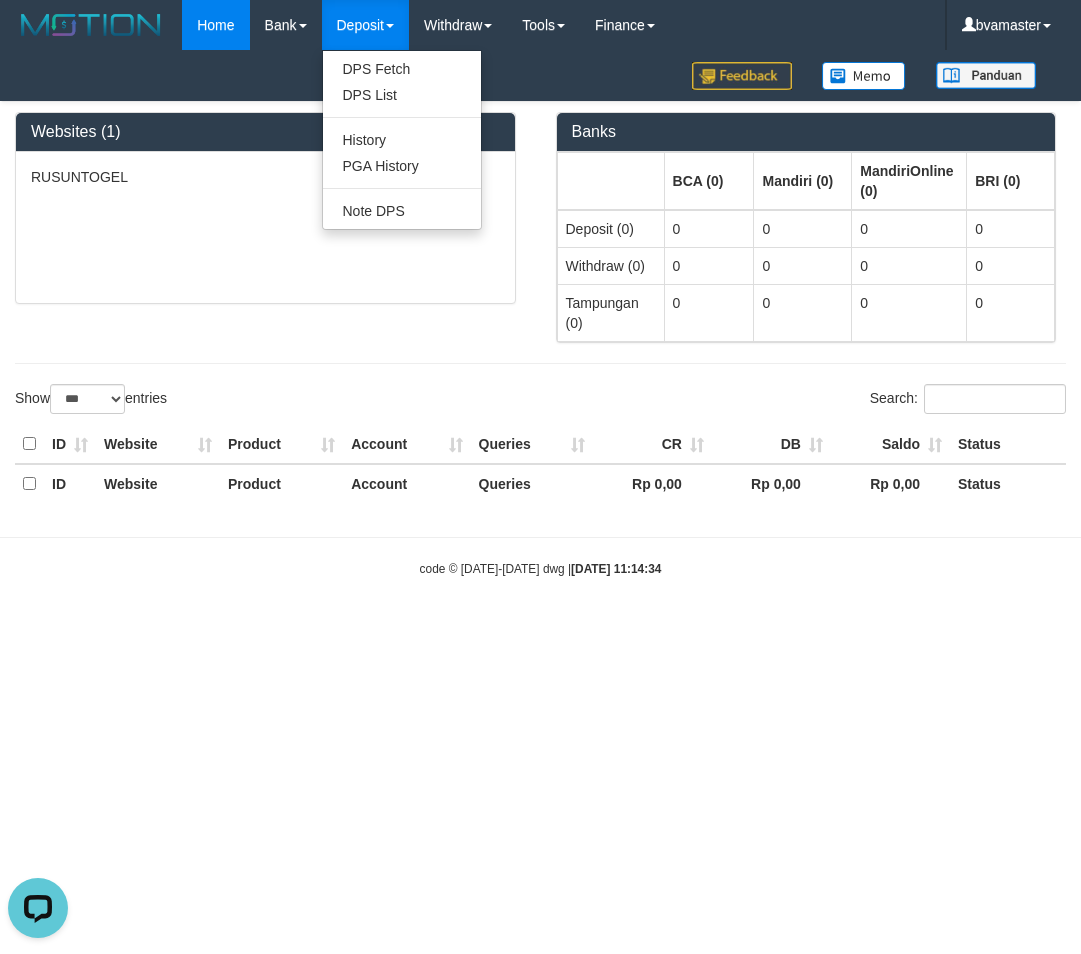 scroll, scrollTop: 0, scrollLeft: 0, axis: both 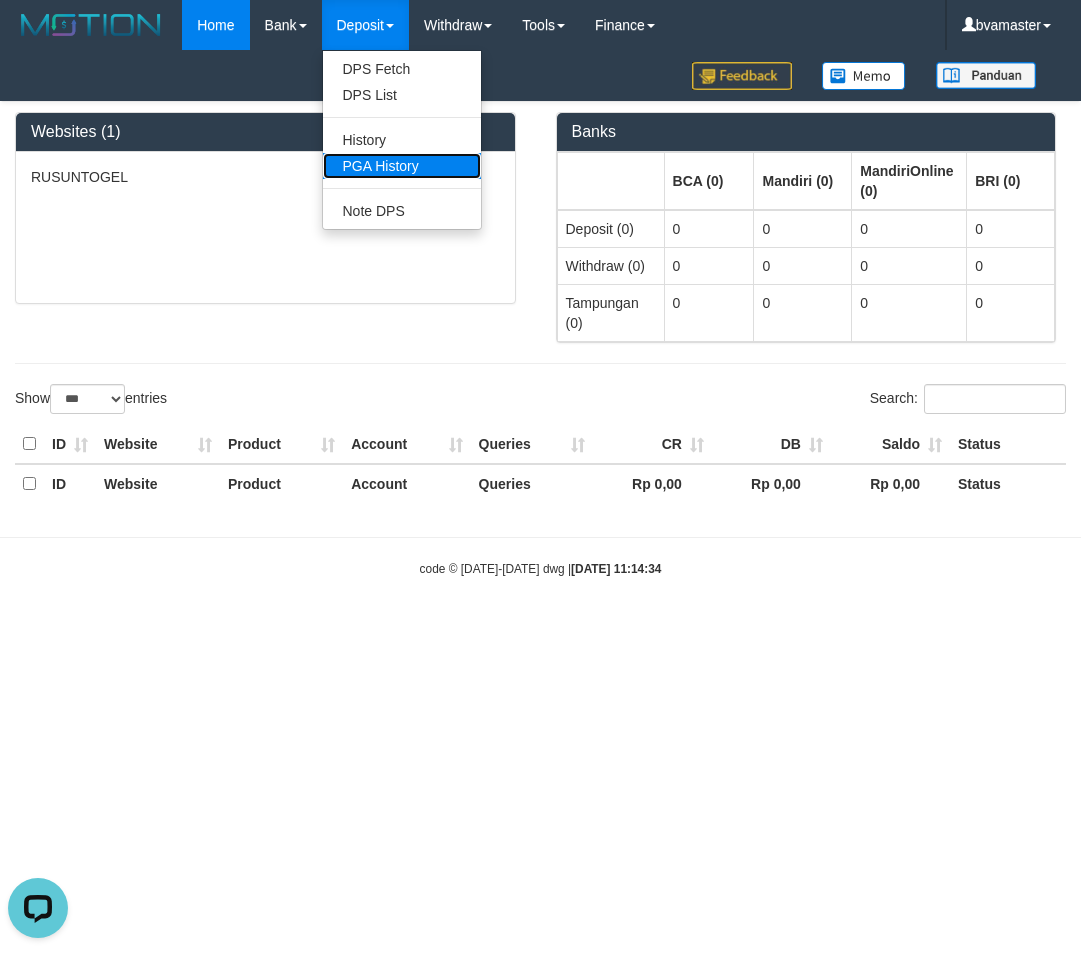 click on "PGA History" at bounding box center [402, 166] 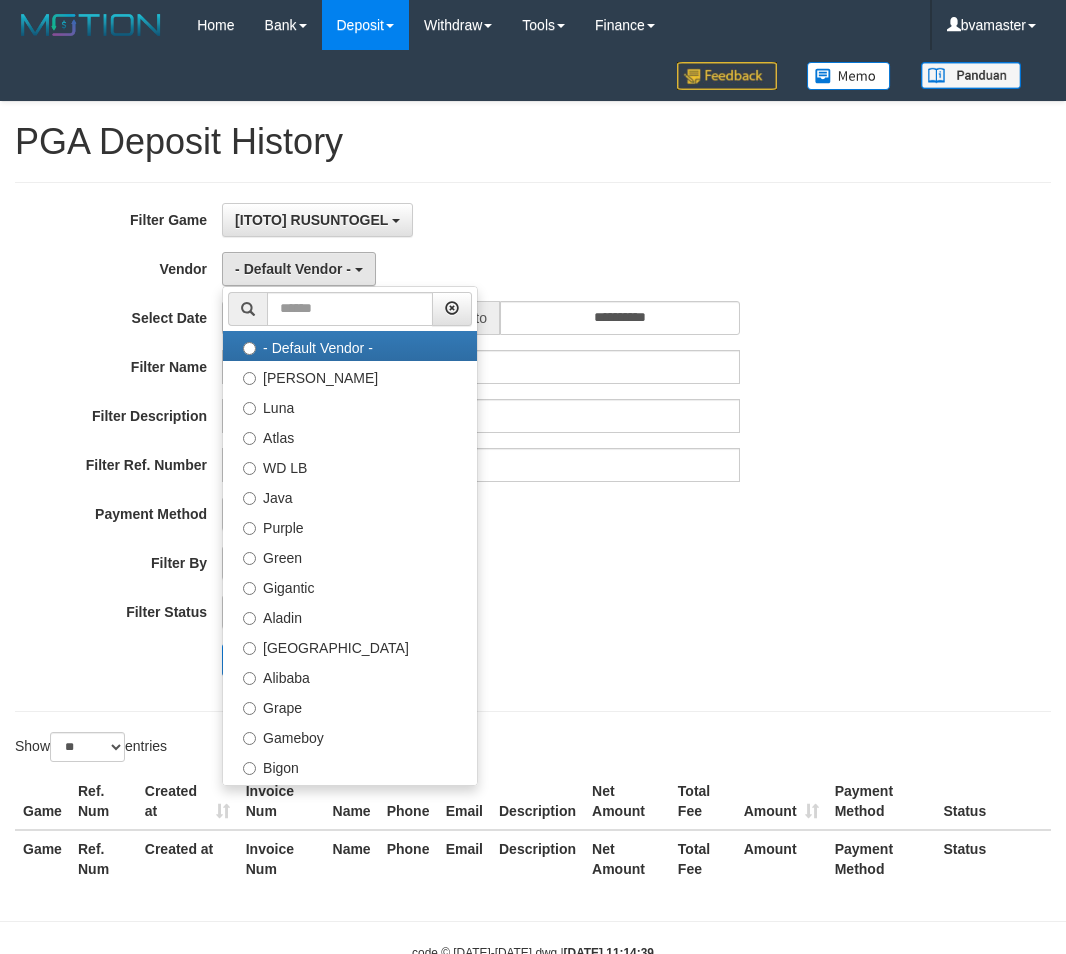 select on "**" 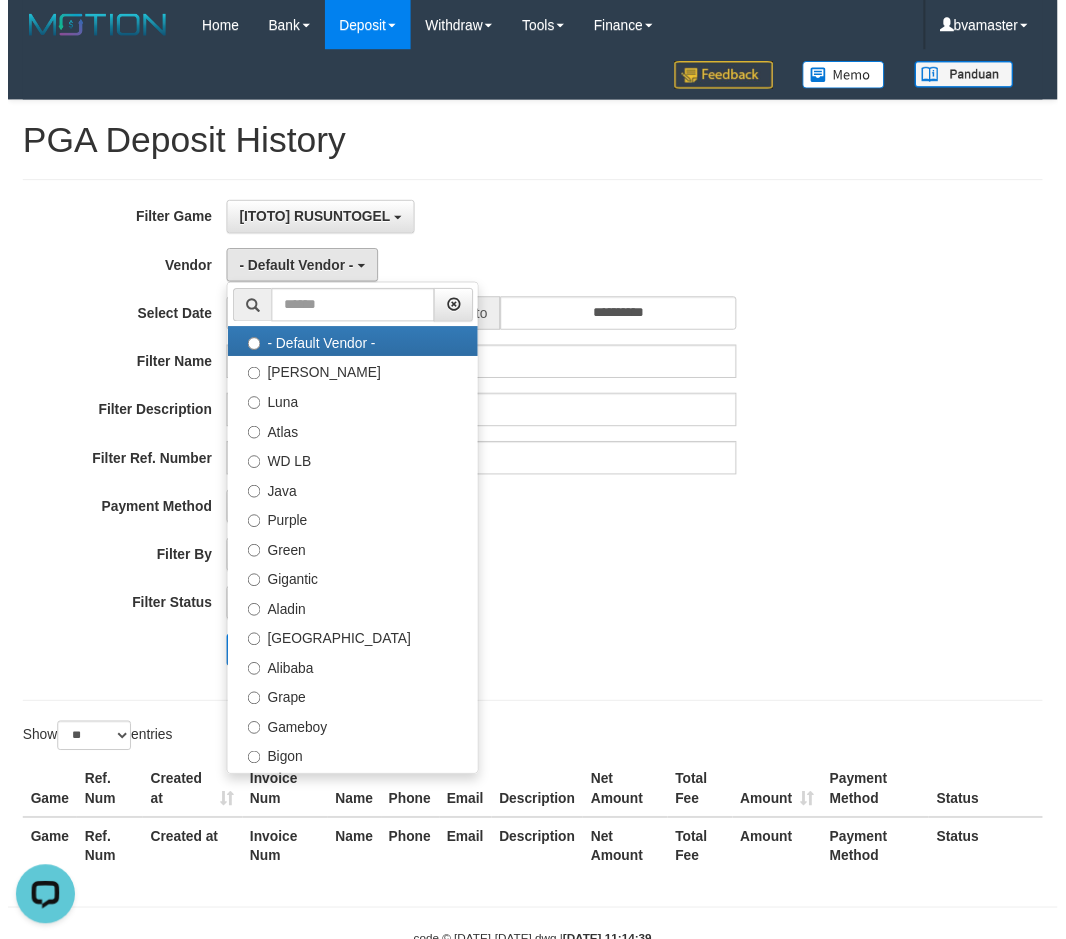 scroll, scrollTop: 0, scrollLeft: 0, axis: both 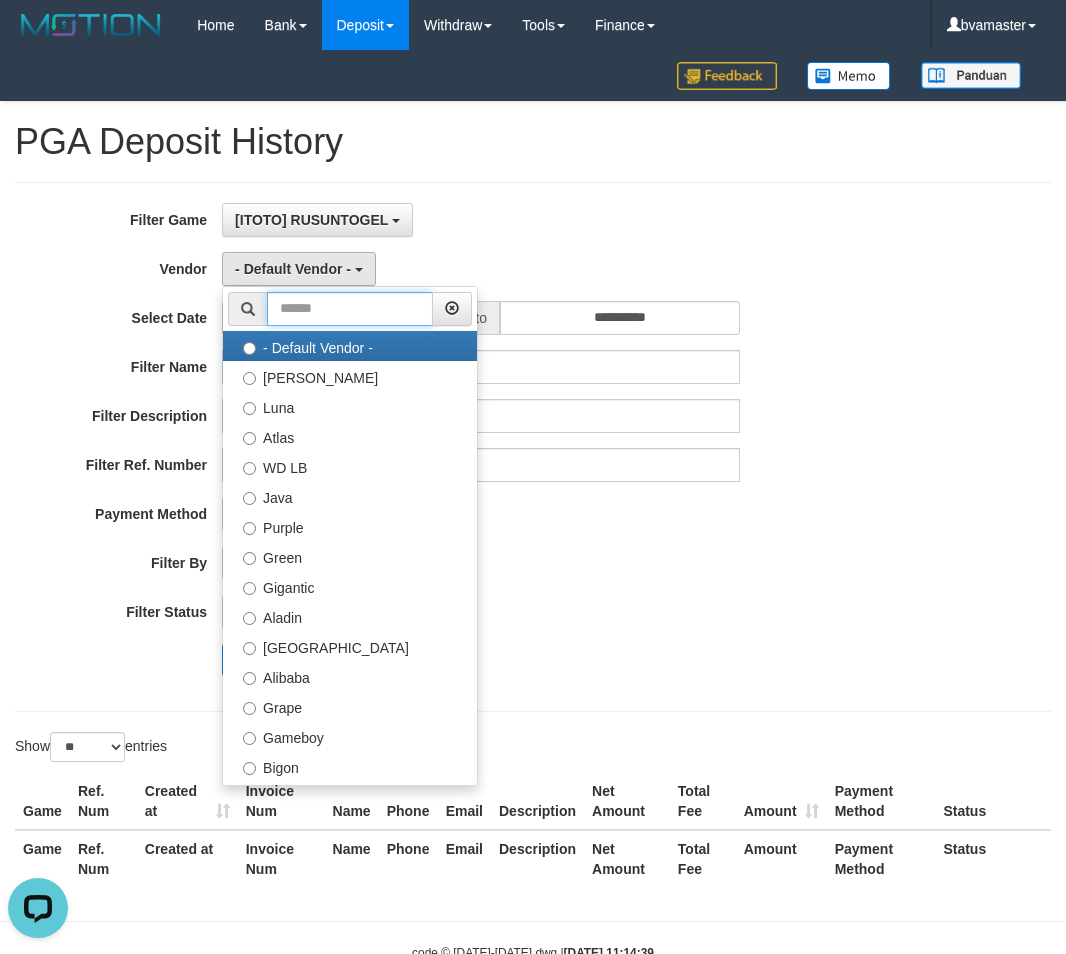 click at bounding box center (350, 309) 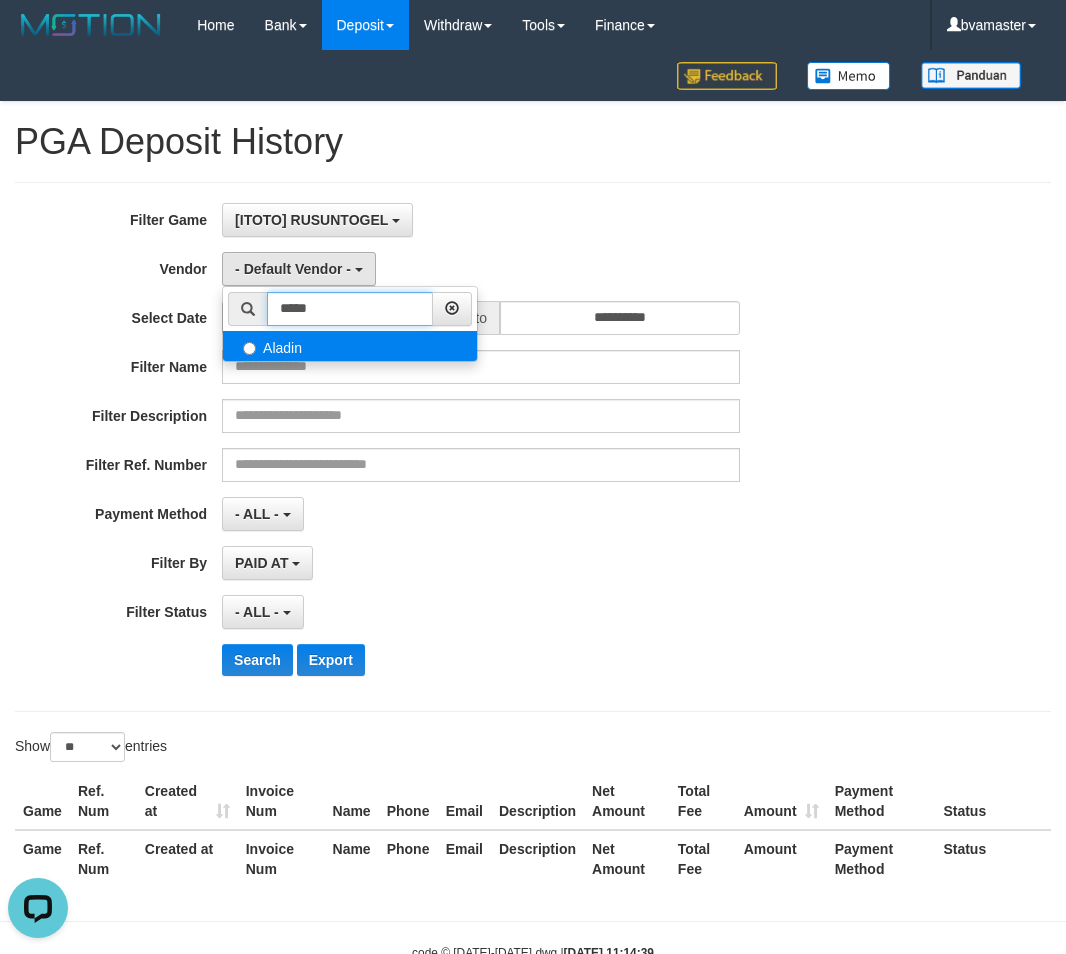 type on "*****" 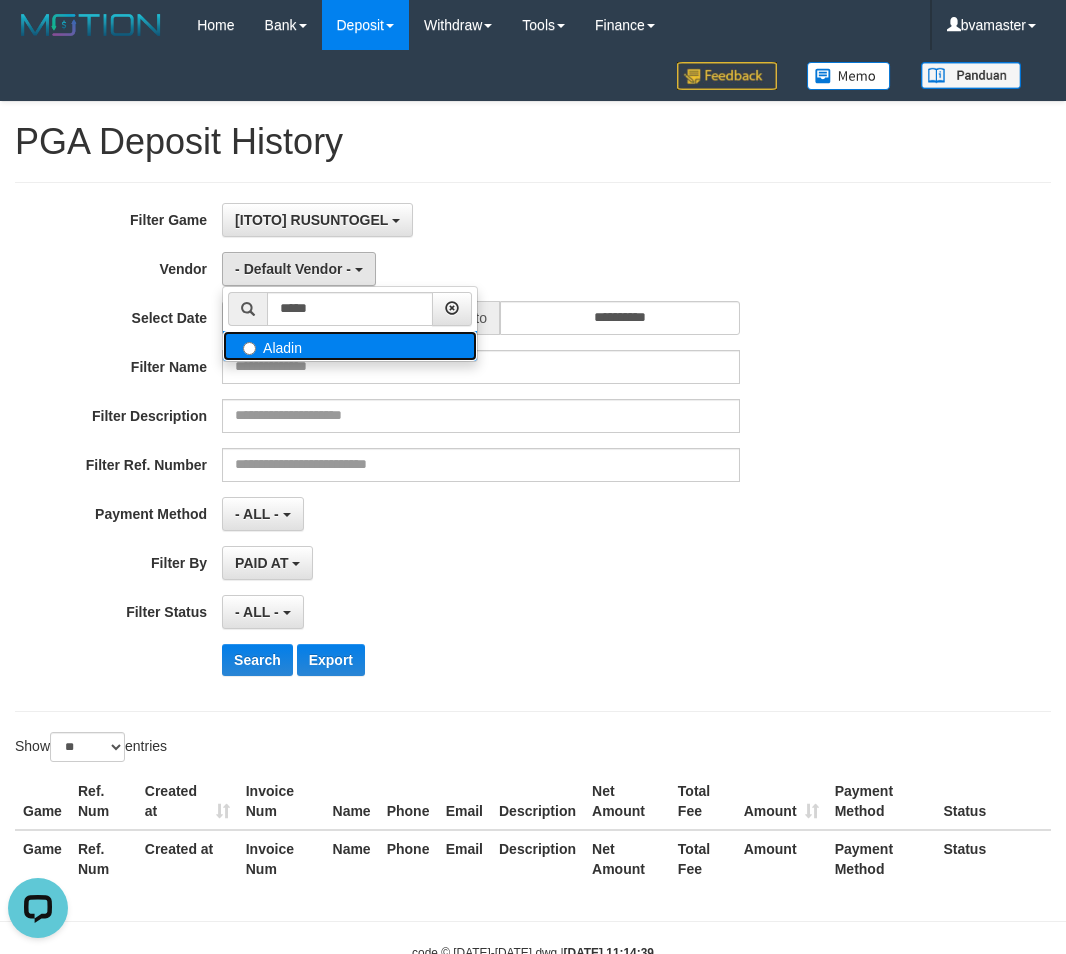 click on "Aladin" at bounding box center (350, 346) 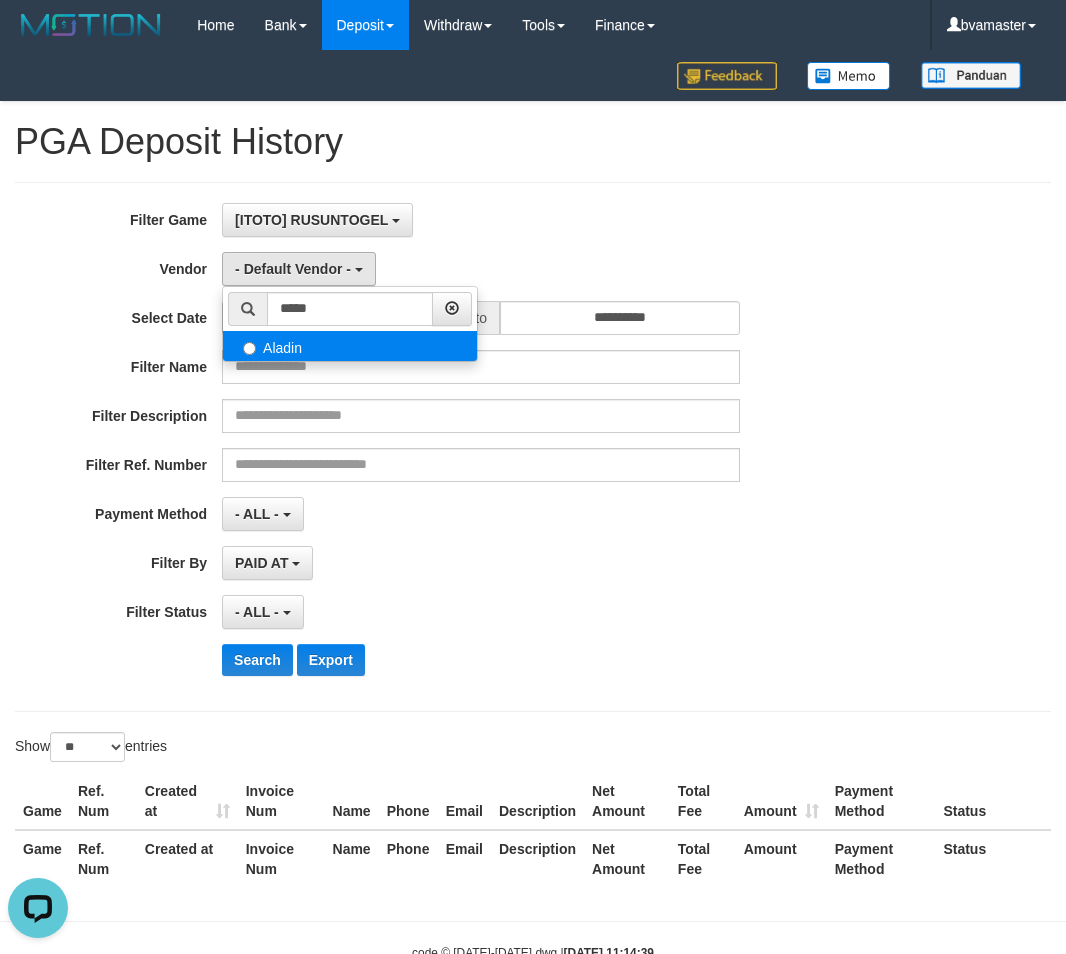 select on "**********" 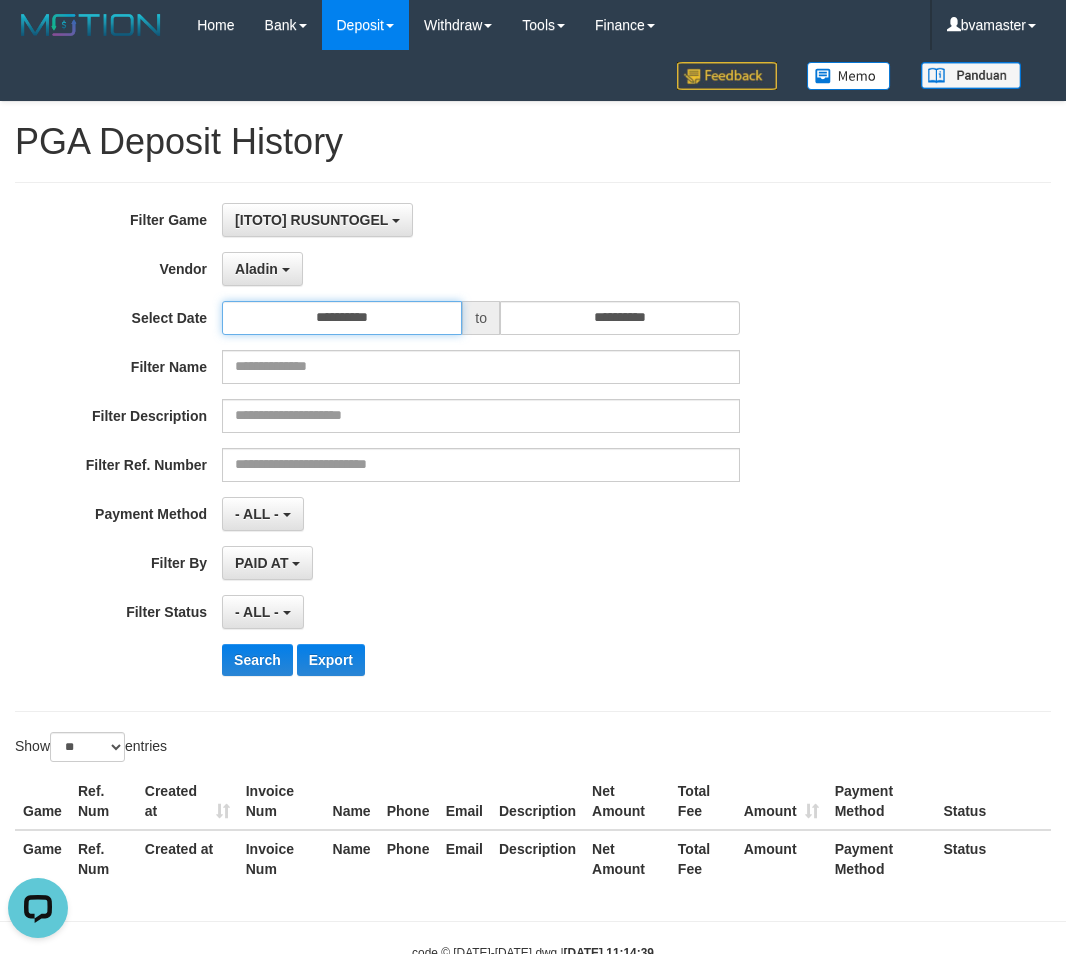 click on "**********" at bounding box center (342, 318) 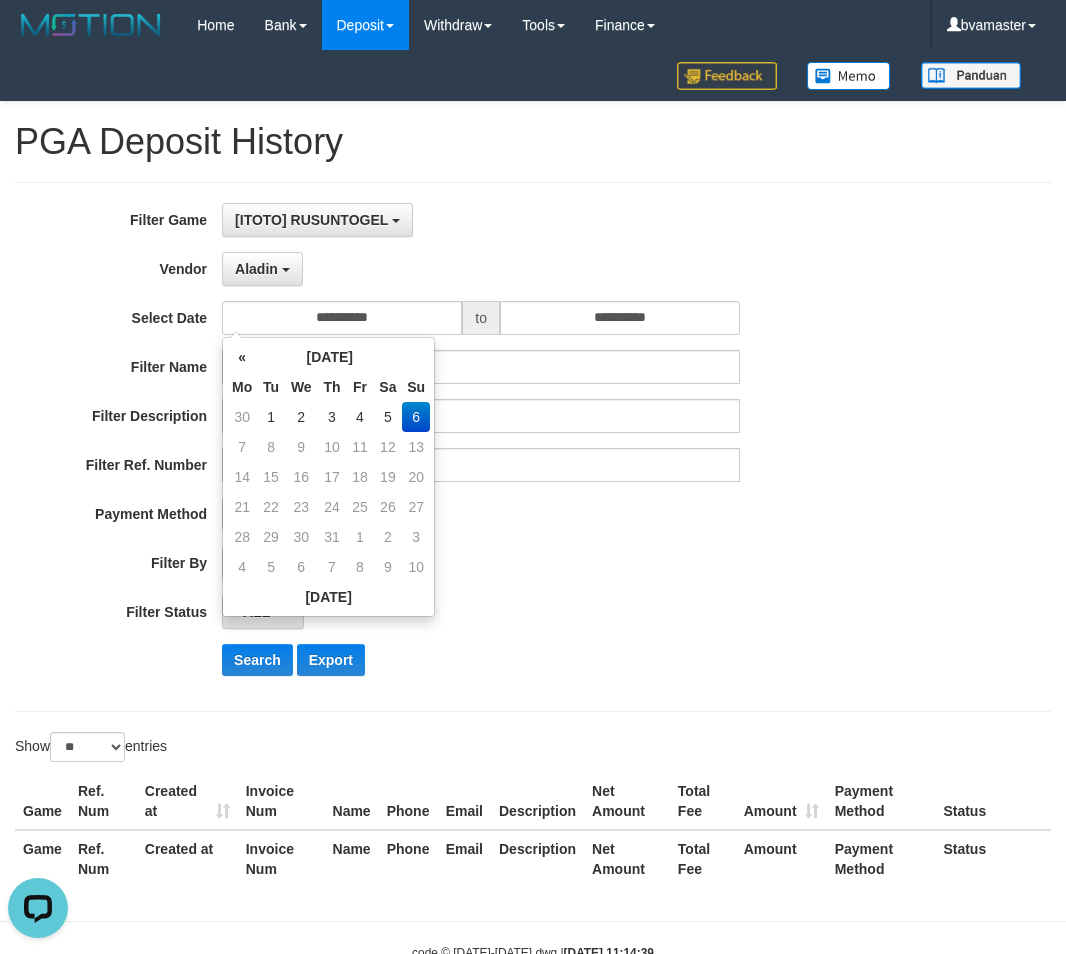 drag, startPoint x: 381, startPoint y: 419, endPoint x: 577, endPoint y: 324, distance: 217.80956 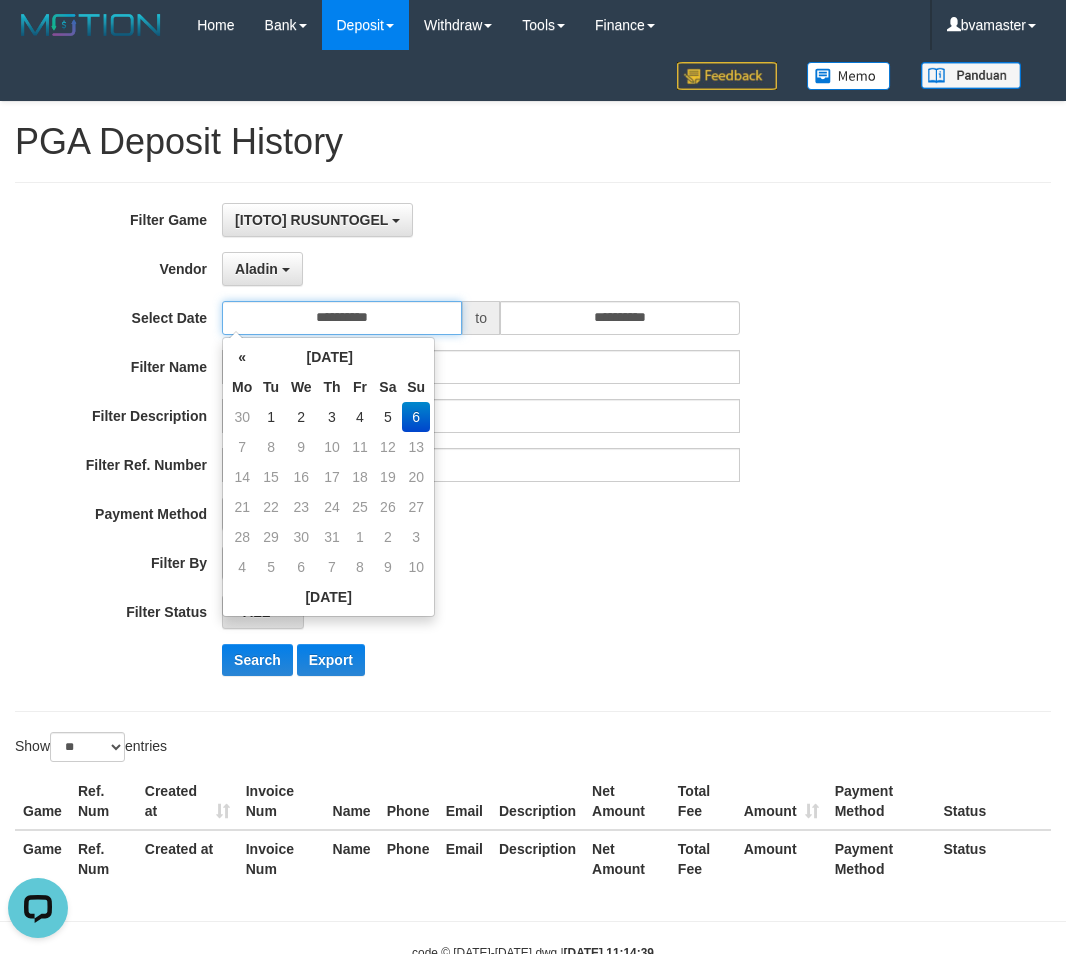 type on "**********" 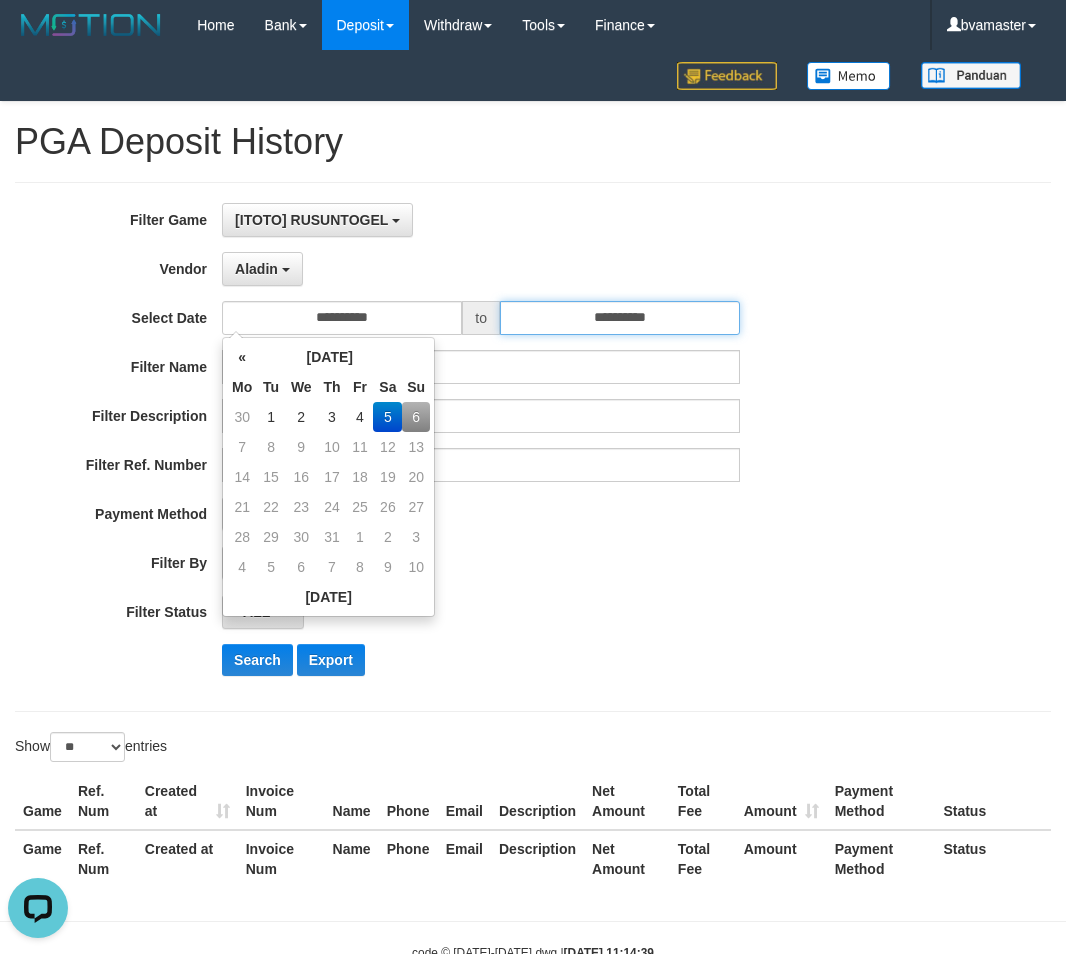 click on "**********" at bounding box center [620, 318] 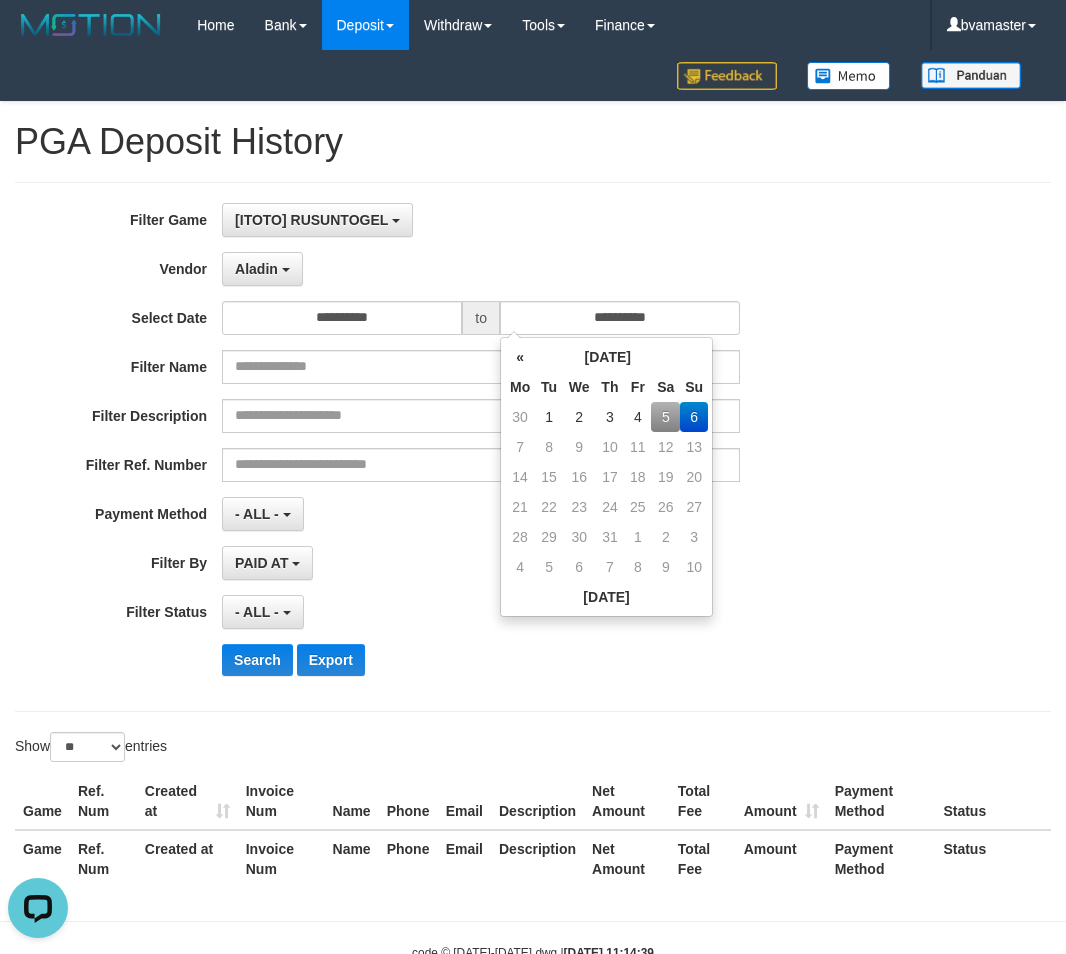 drag, startPoint x: 654, startPoint y: 415, endPoint x: 816, endPoint y: 364, distance: 169.83817 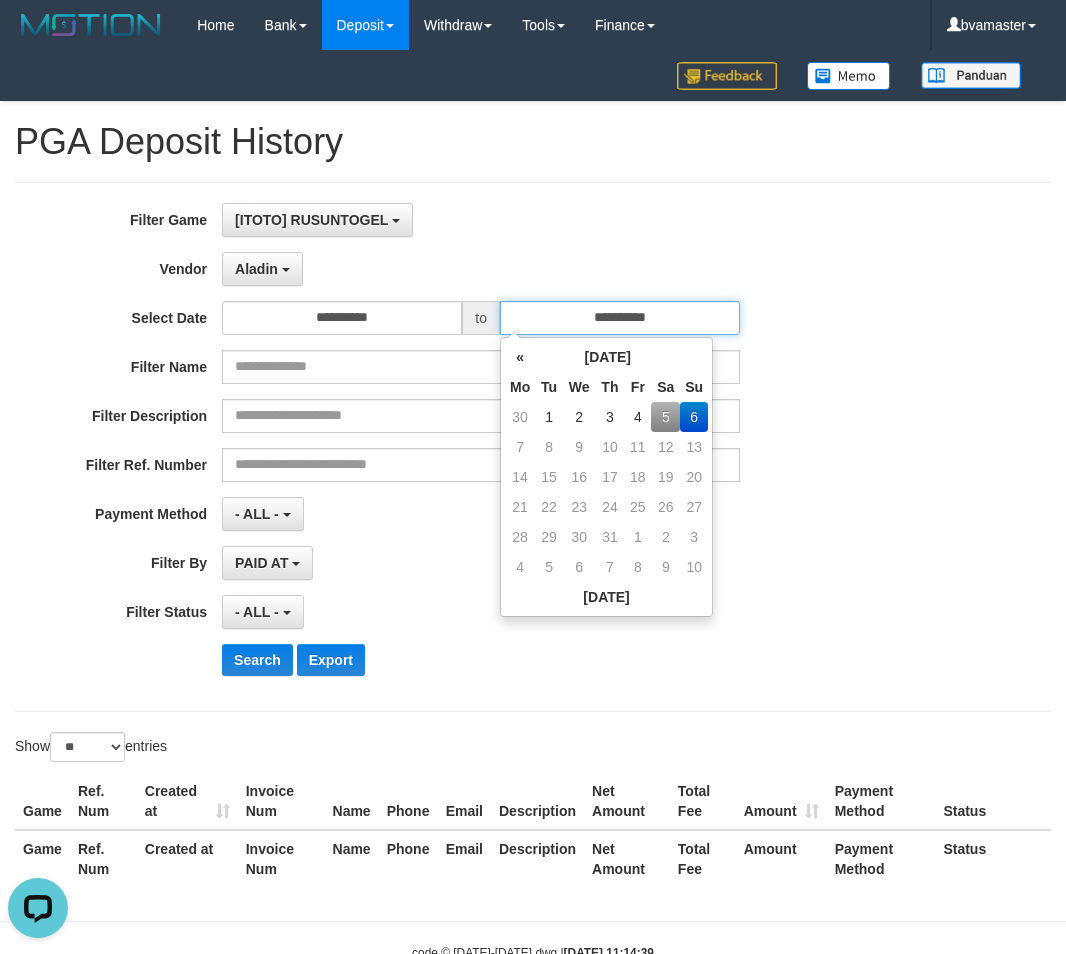 type on "**********" 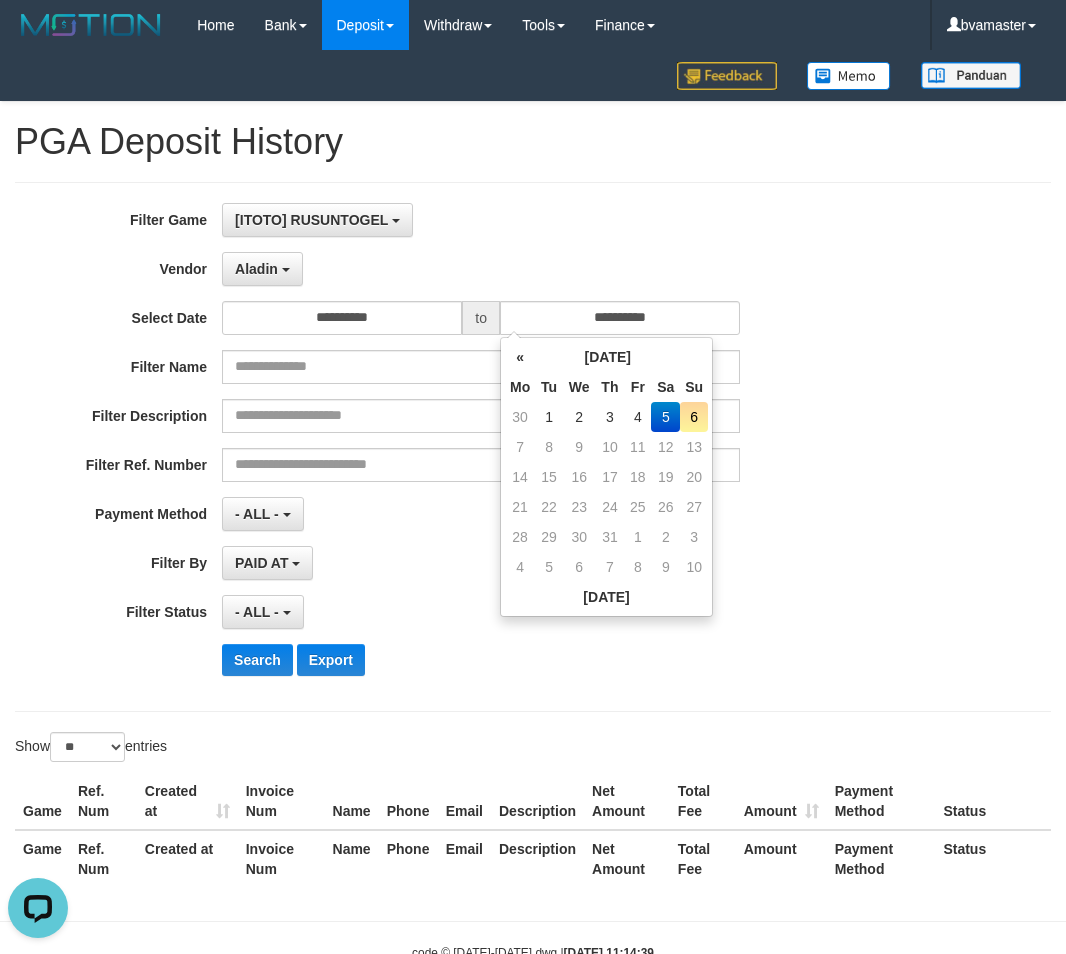 click on "Filter Name" at bounding box center (444, 367) 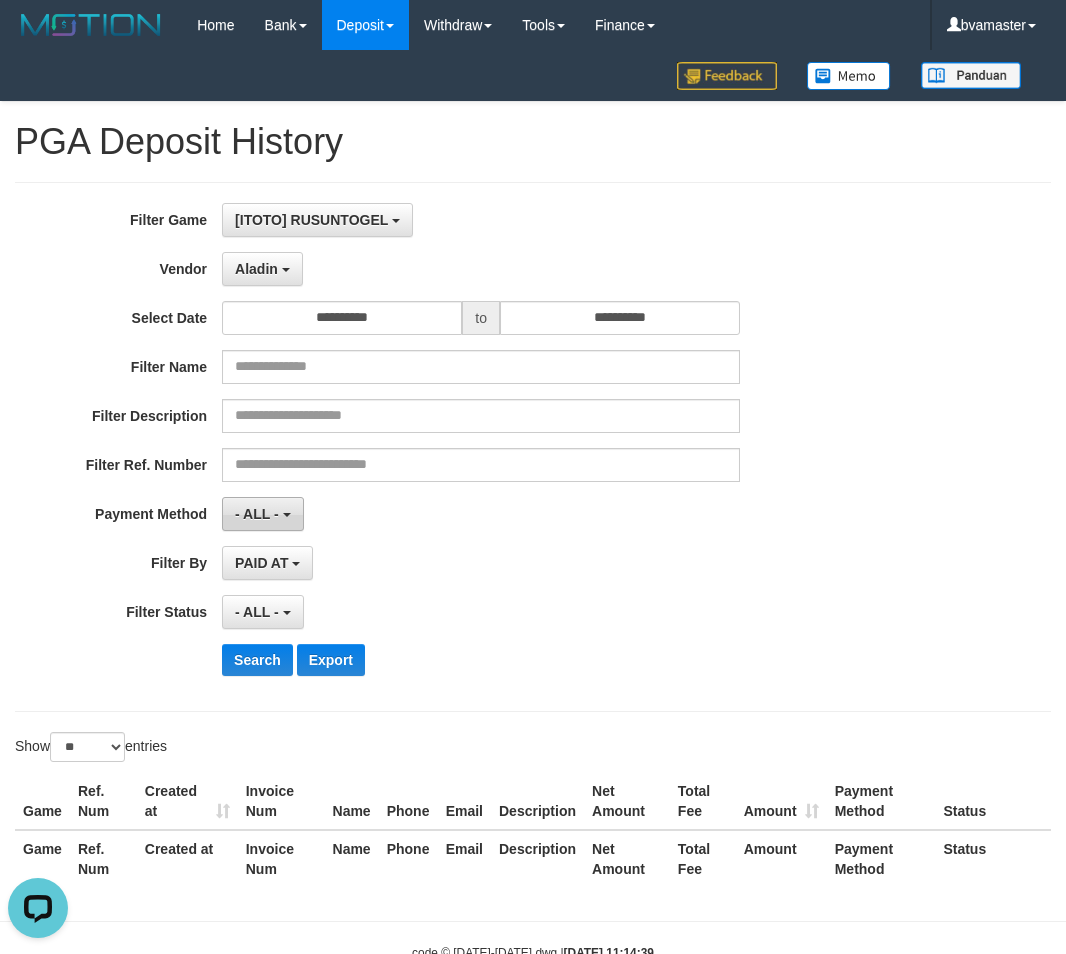 click on "- ALL -" at bounding box center [257, 514] 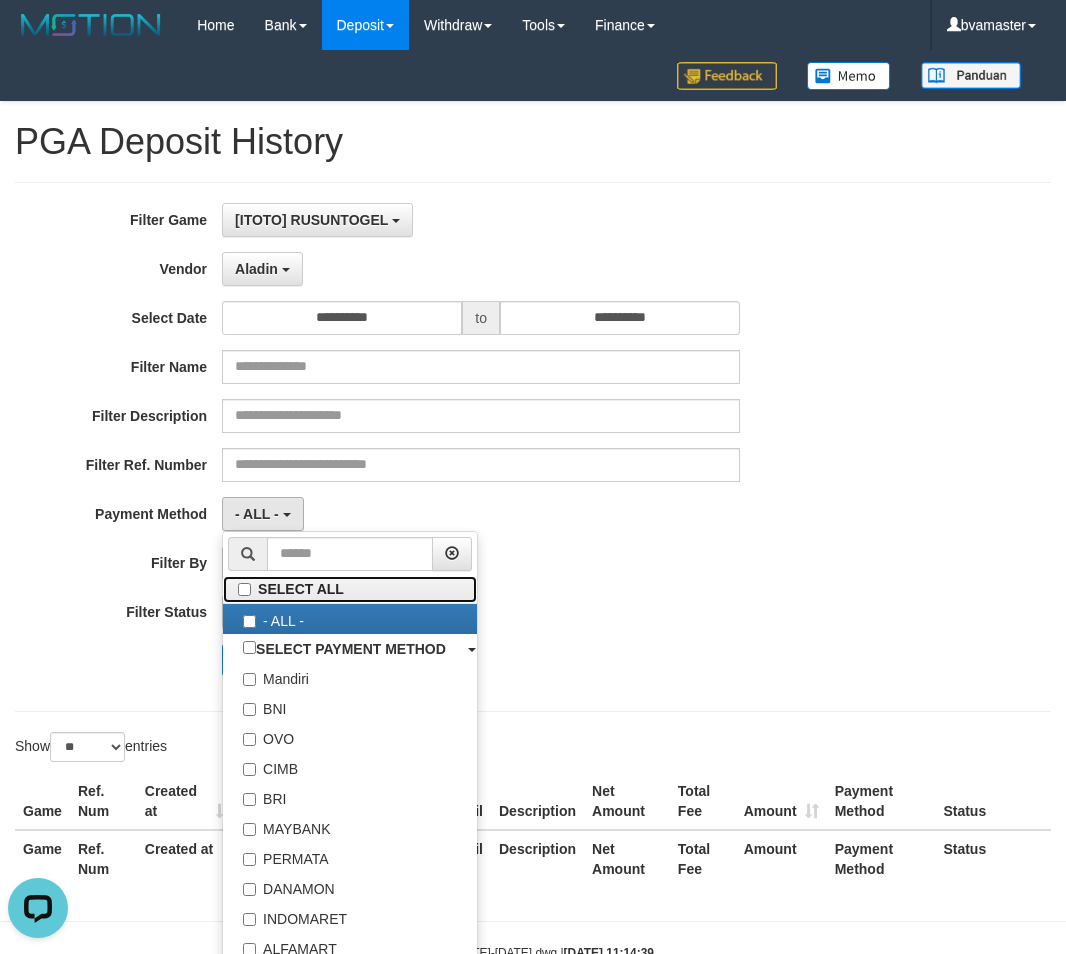drag, startPoint x: 305, startPoint y: 591, endPoint x: 716, endPoint y: 485, distance: 424.44907 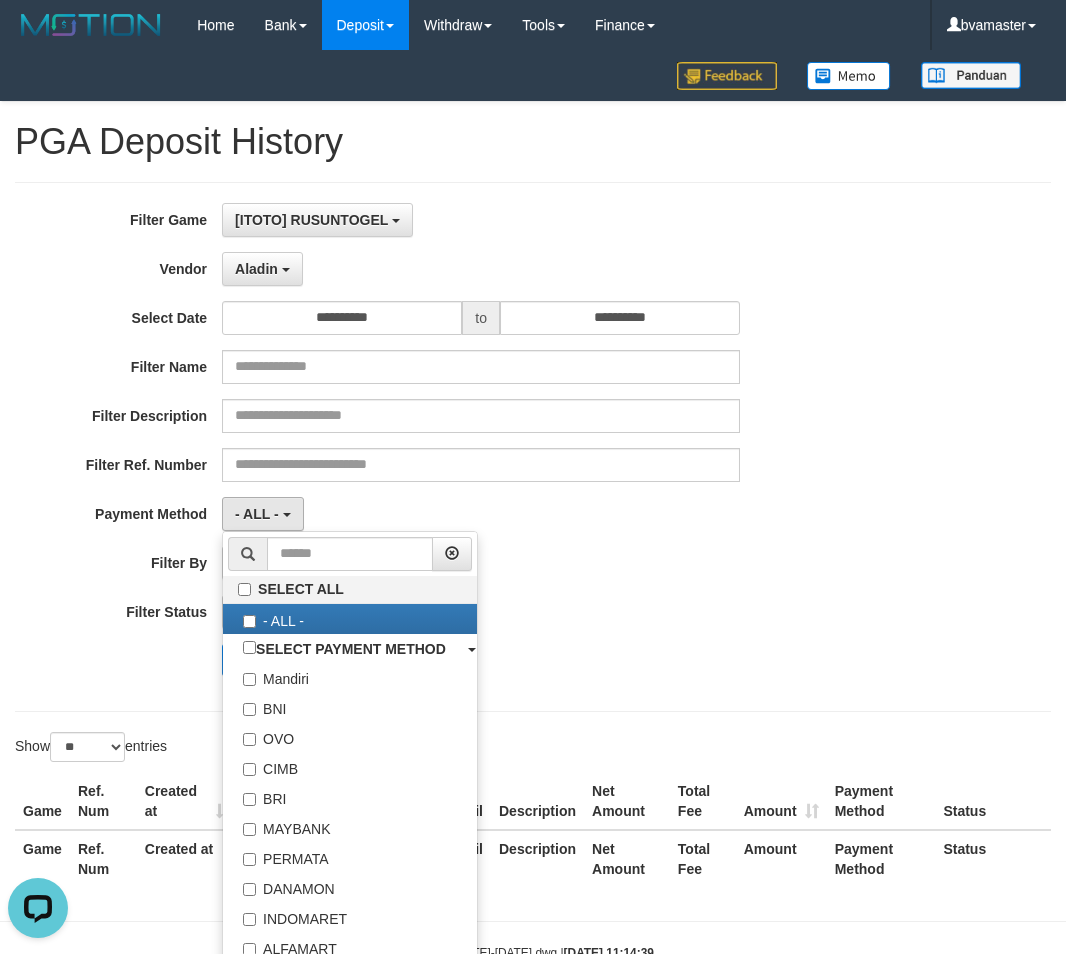 type 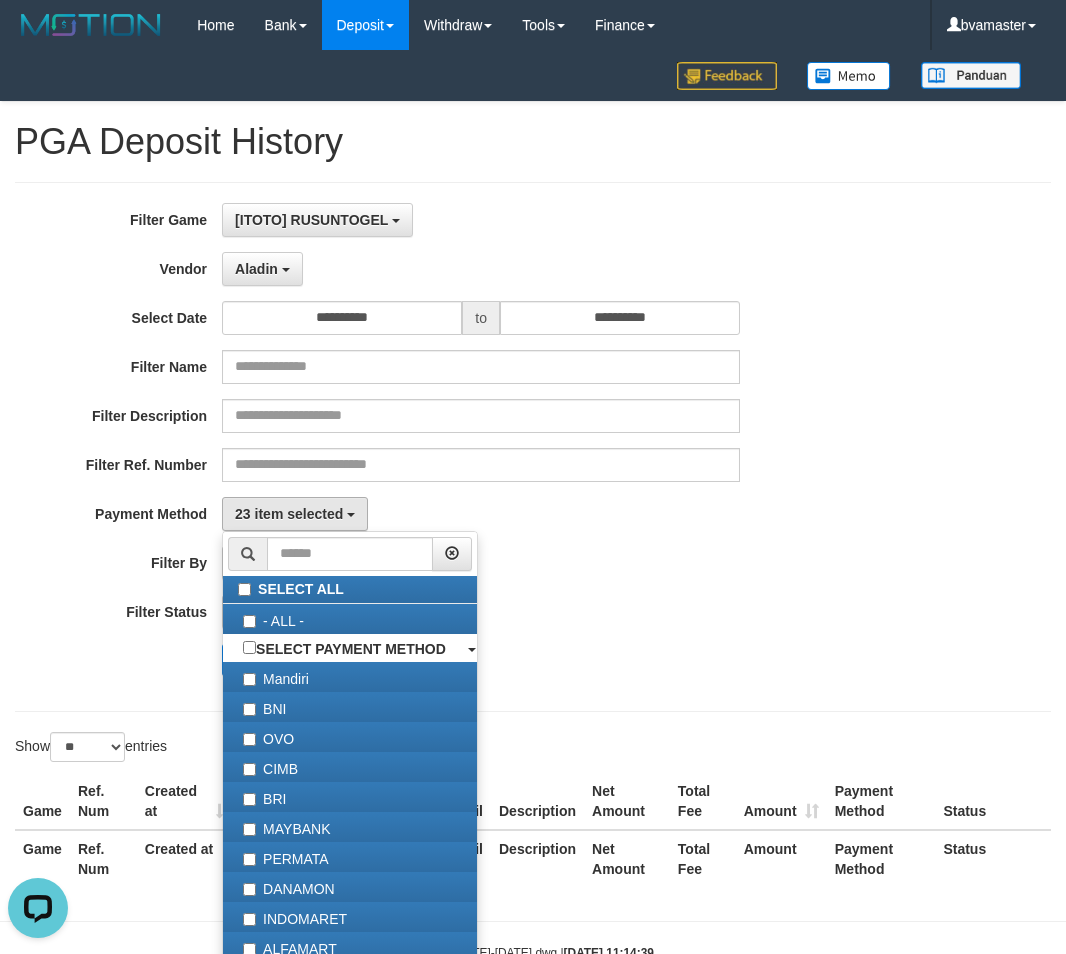 drag, startPoint x: 716, startPoint y: 485, endPoint x: 346, endPoint y: 538, distance: 373.77667 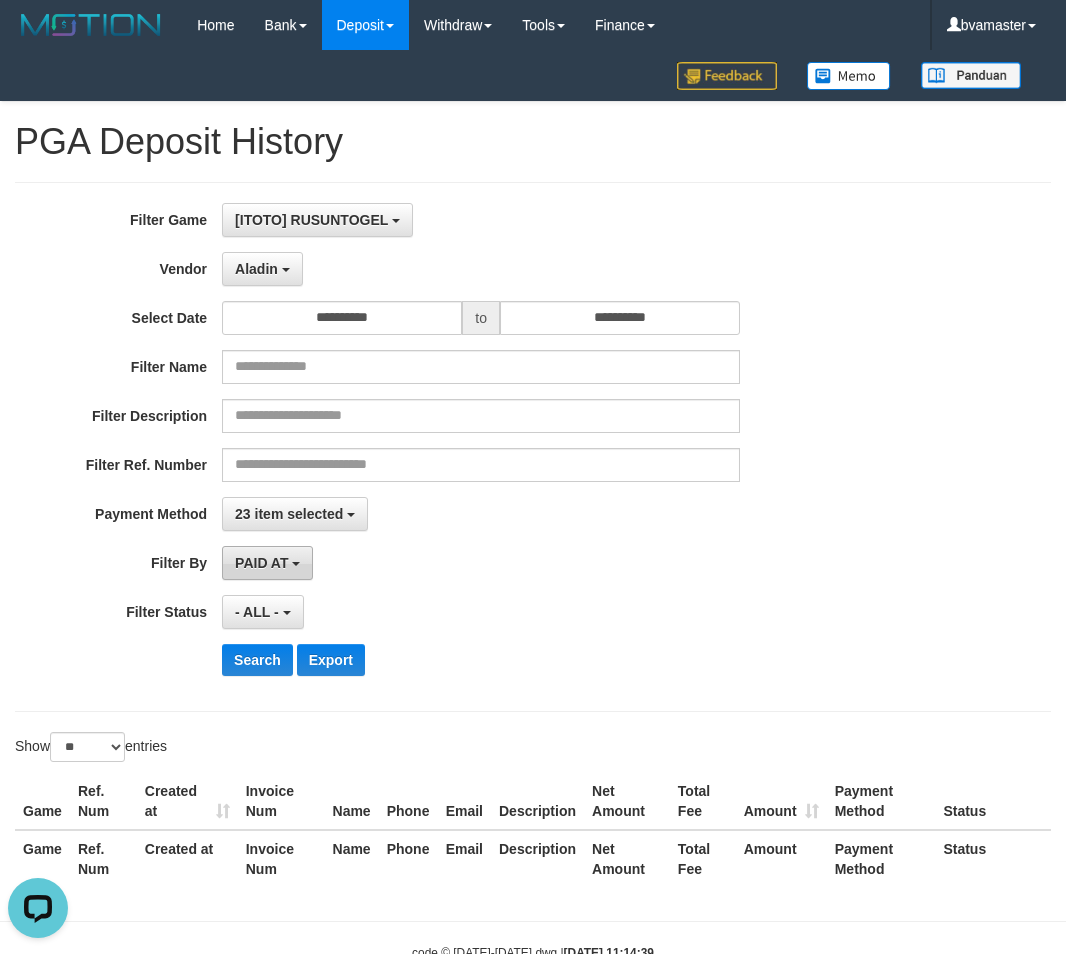 click on "PAID AT" at bounding box center [261, 563] 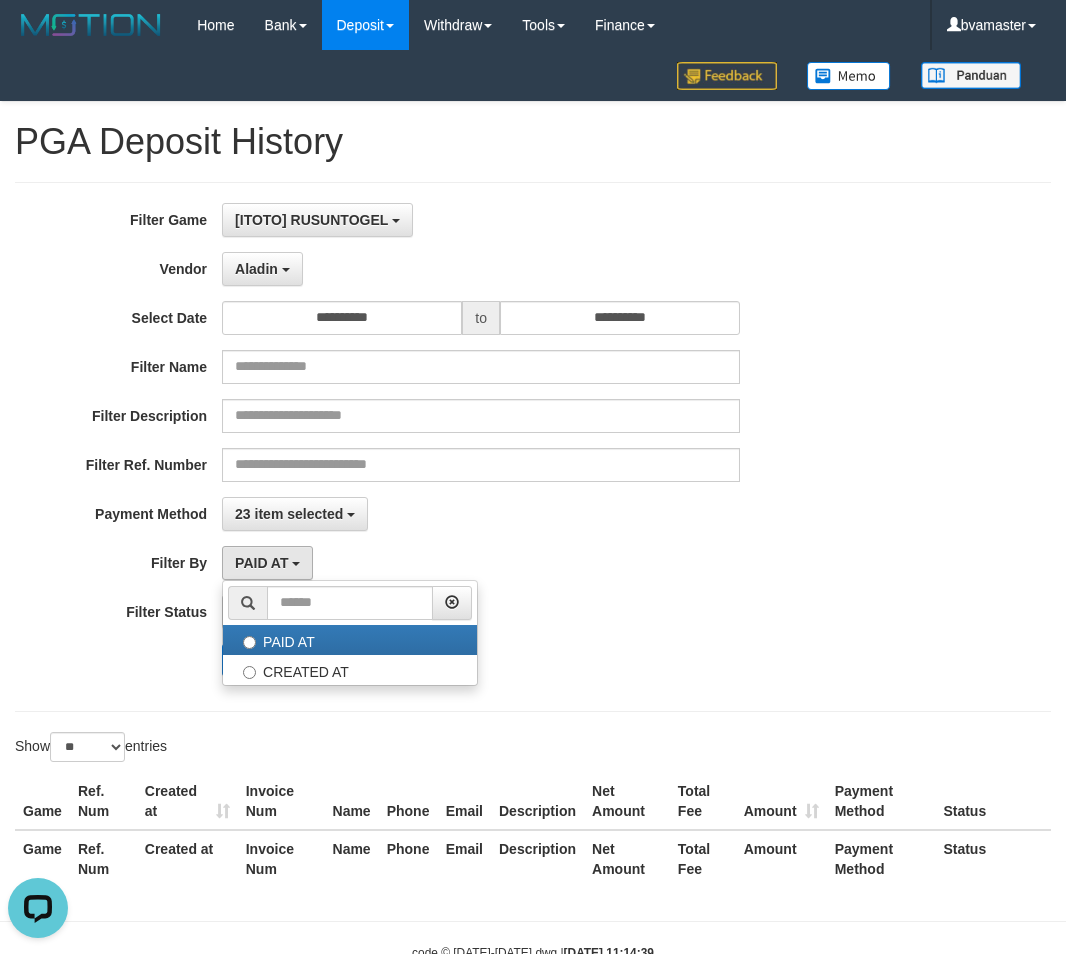 drag, startPoint x: 317, startPoint y: 644, endPoint x: 671, endPoint y: 582, distance: 359.38837 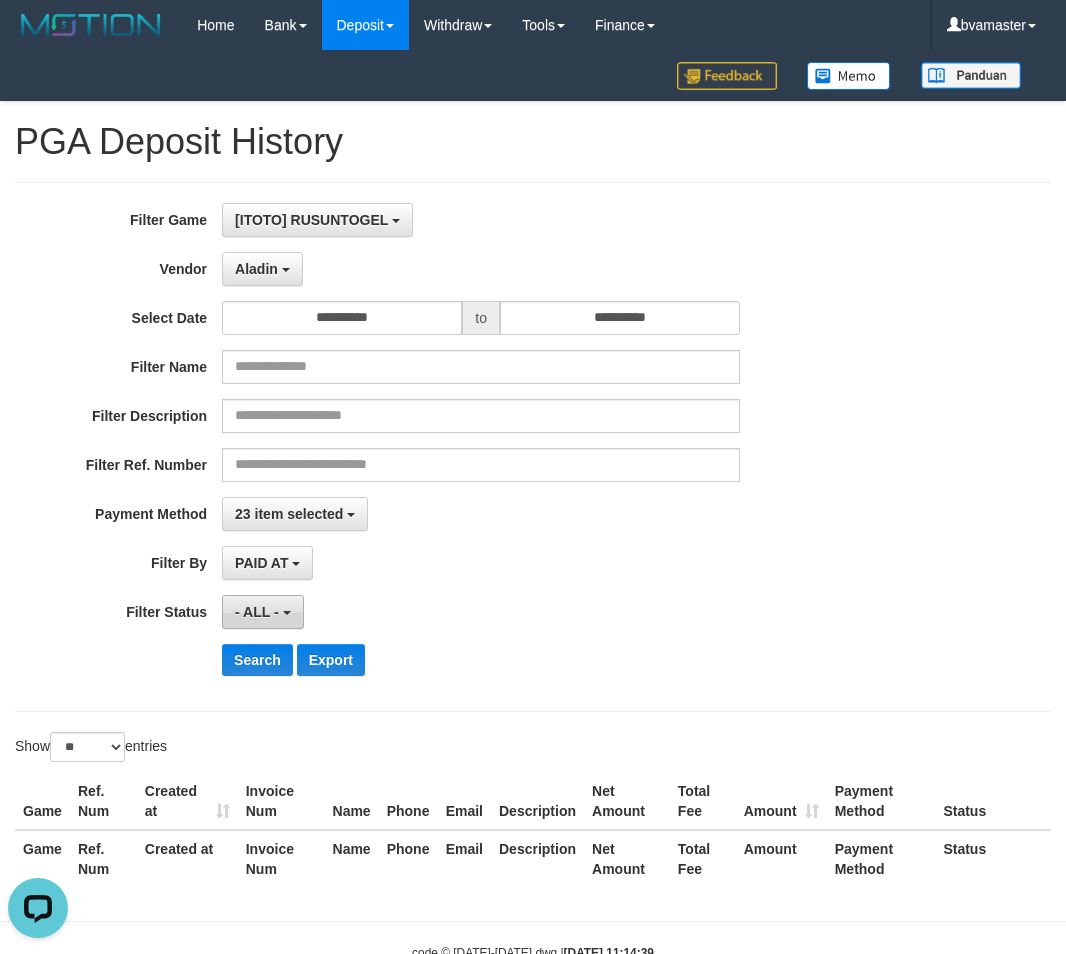 click on "- ALL -" at bounding box center [257, 612] 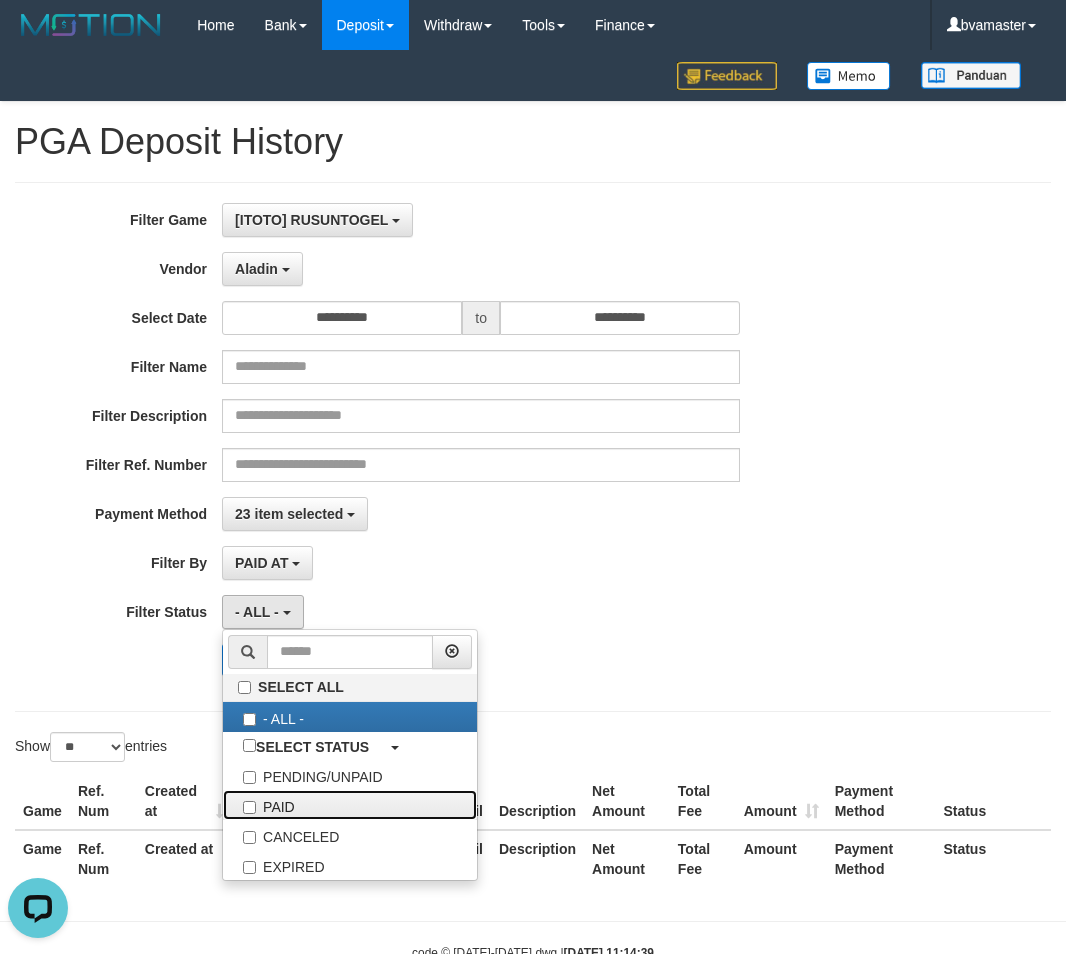 drag, startPoint x: 287, startPoint y: 809, endPoint x: 585, endPoint y: 692, distance: 320.1453 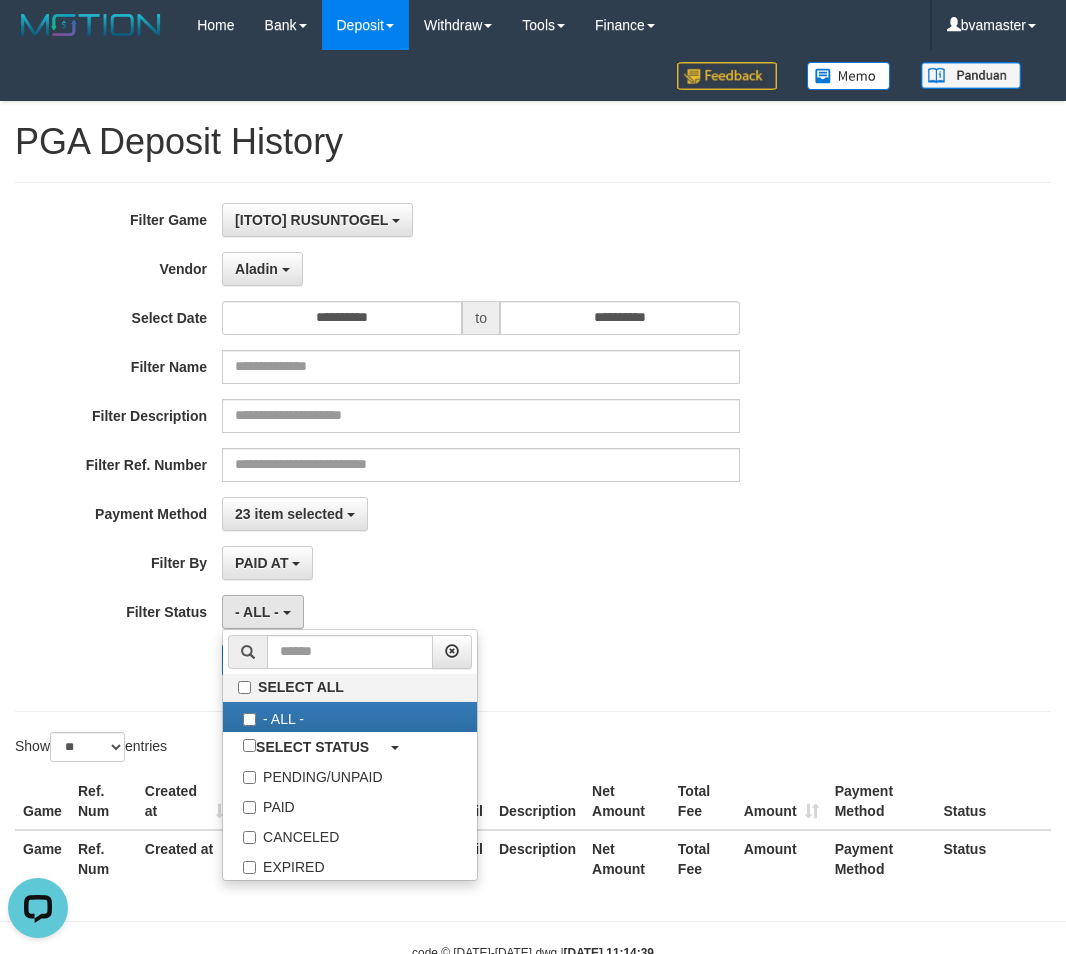click on "**********" at bounding box center (533, 447) 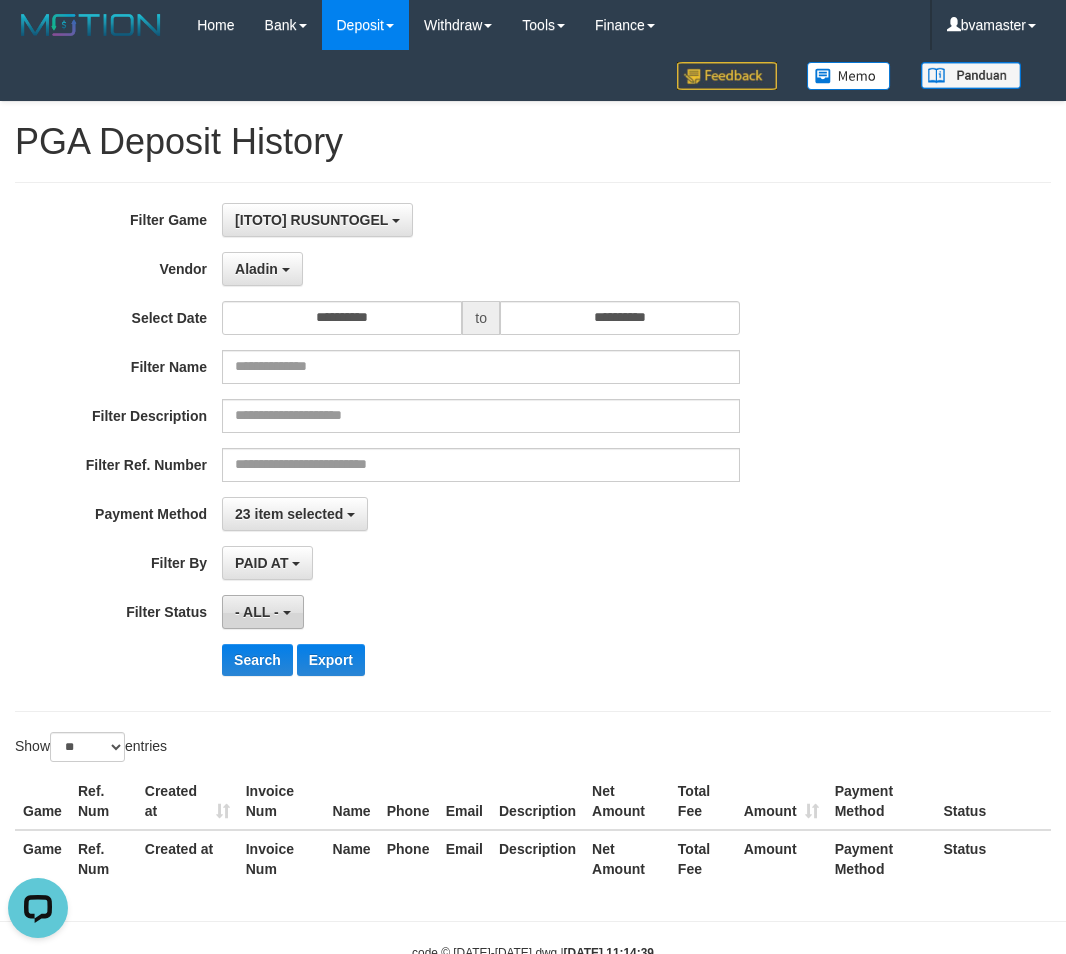 click on "- ALL -" at bounding box center (262, 612) 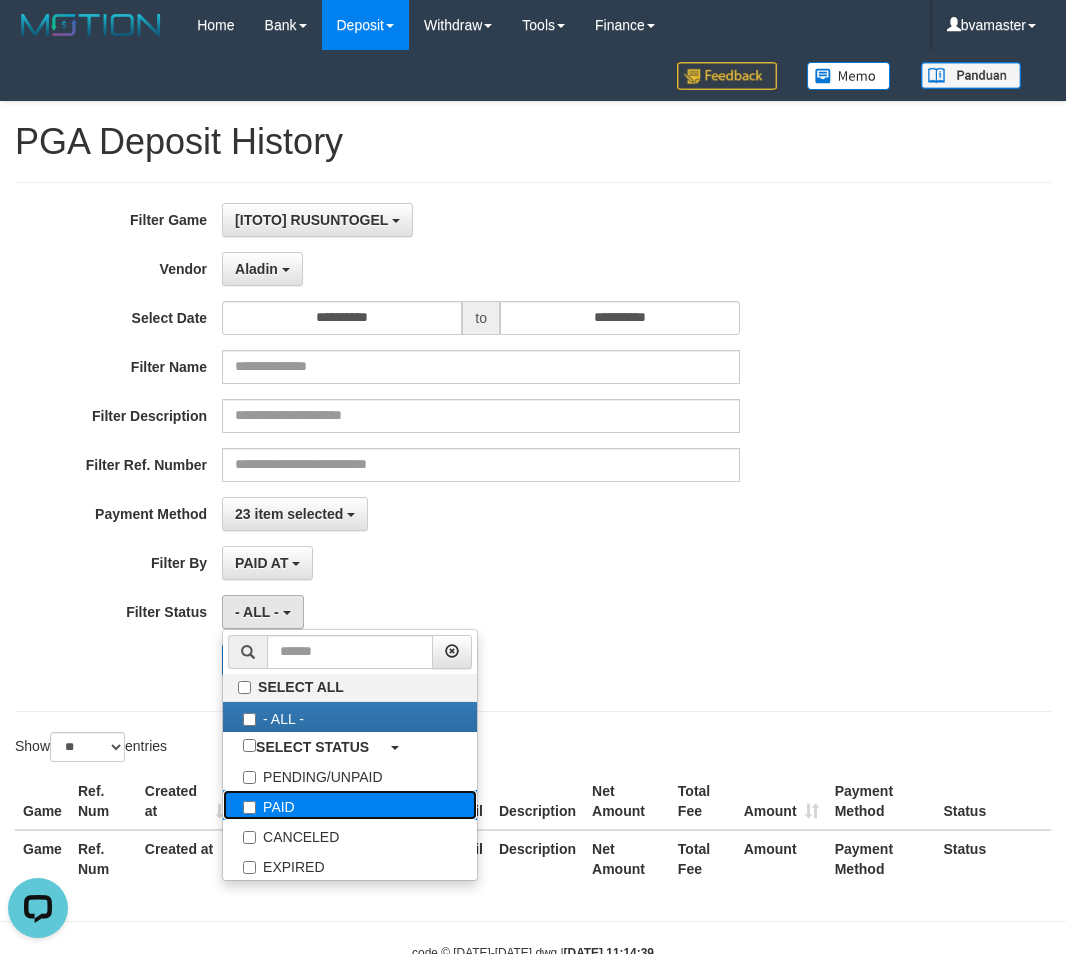 click on "PAID" at bounding box center [350, 805] 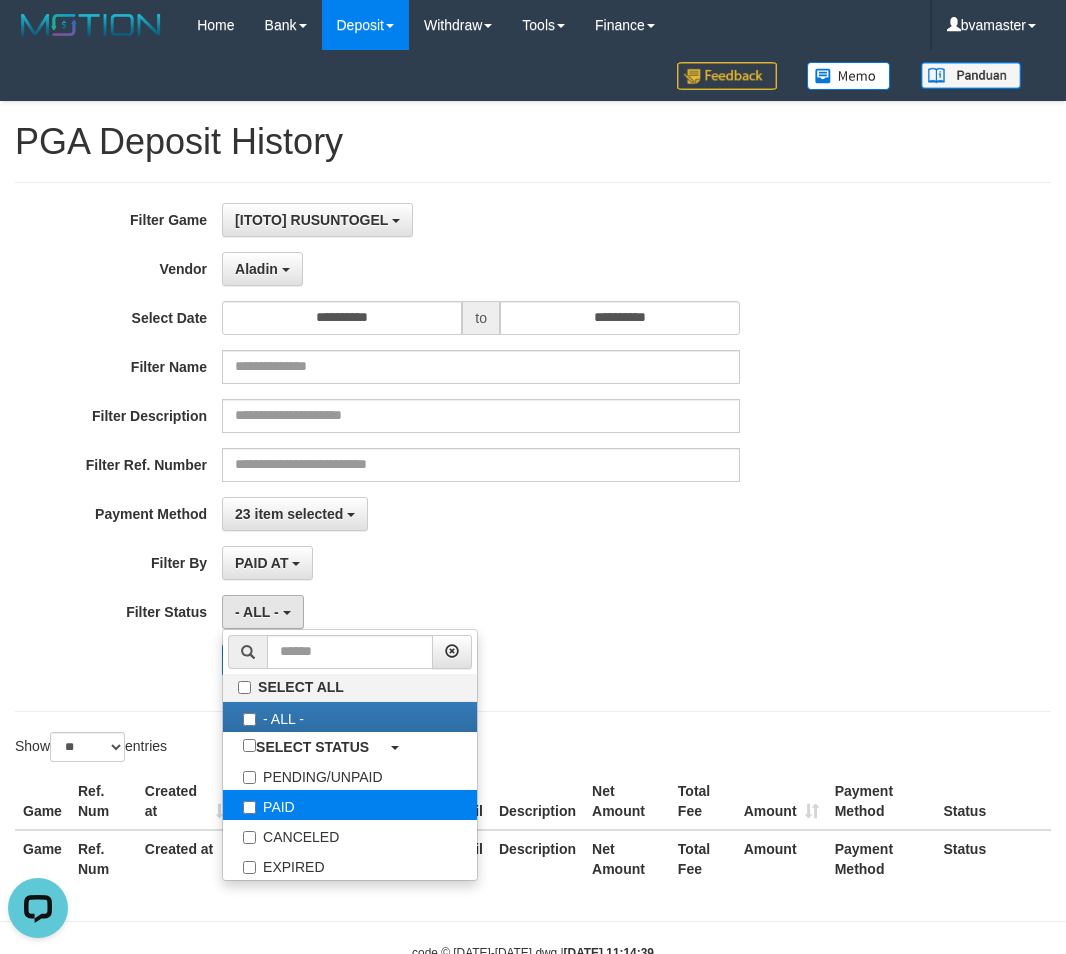 select on "*" 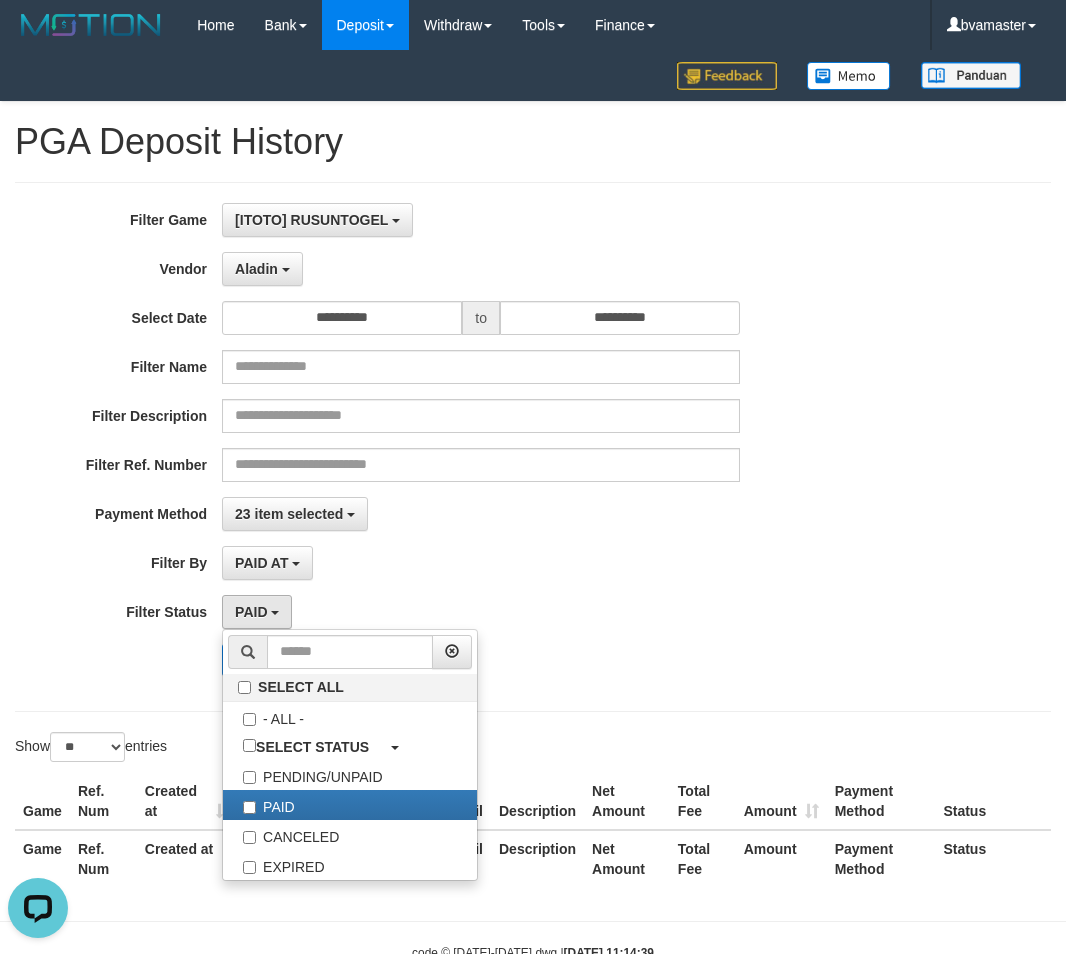 click on "PAID								    SELECT ALL  - ALL -  SELECT STATUS
PENDING/UNPAID
PAID
CANCELED
EXPIRED" at bounding box center [481, 612] 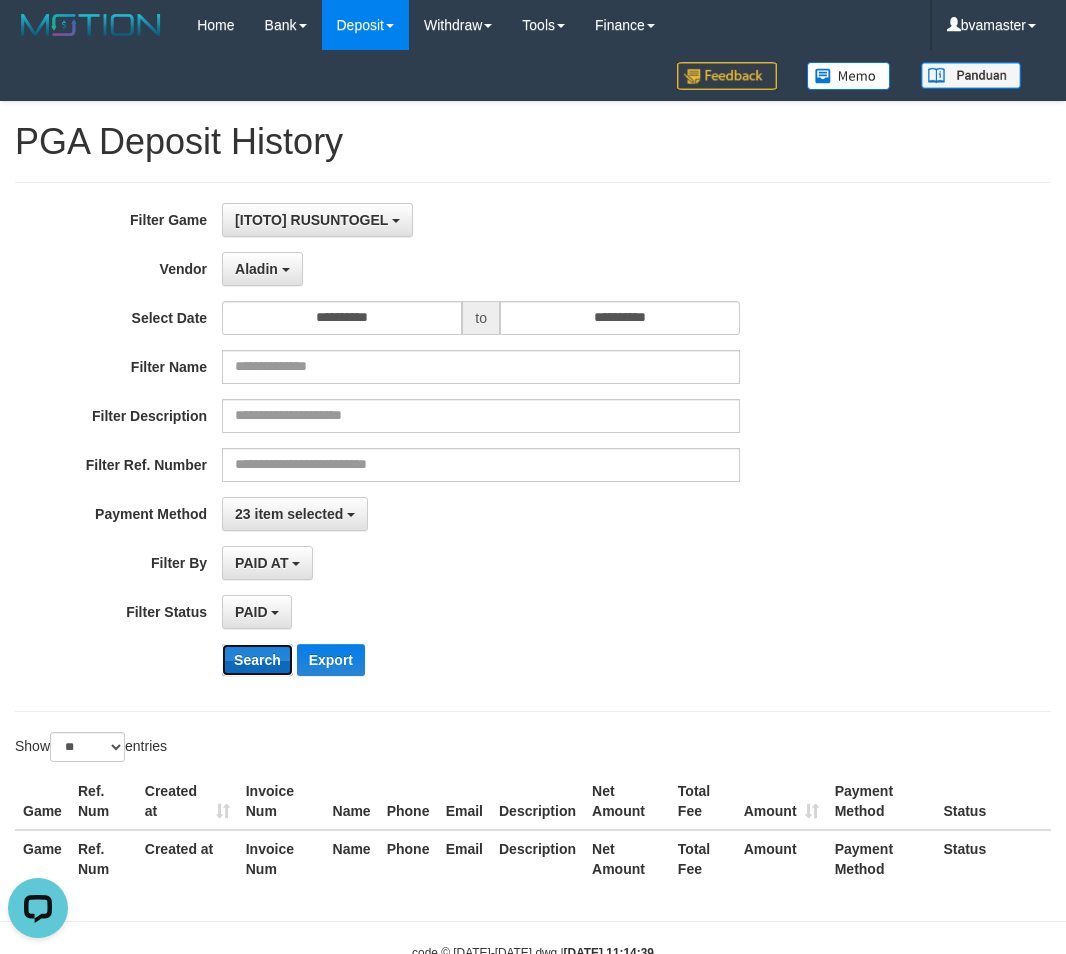 click on "Search" at bounding box center (257, 660) 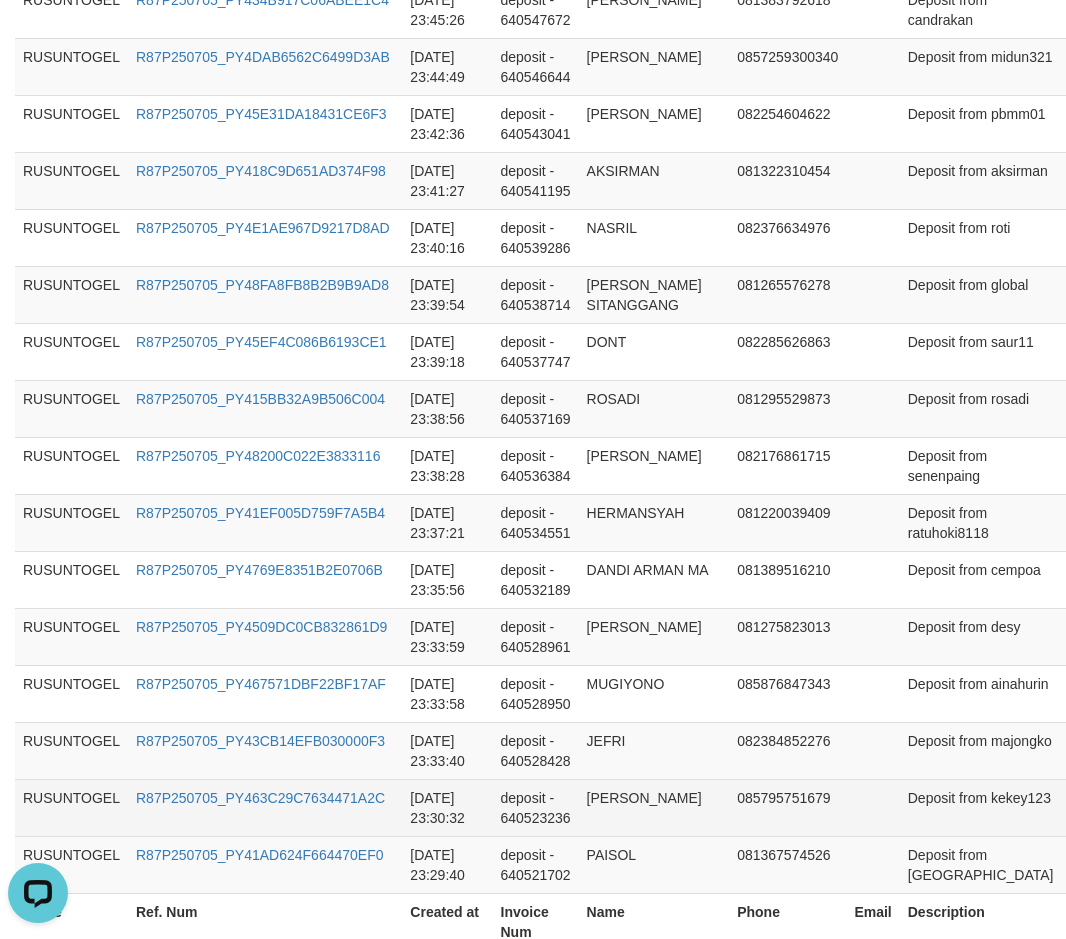 scroll, scrollTop: 1533, scrollLeft: 0, axis: vertical 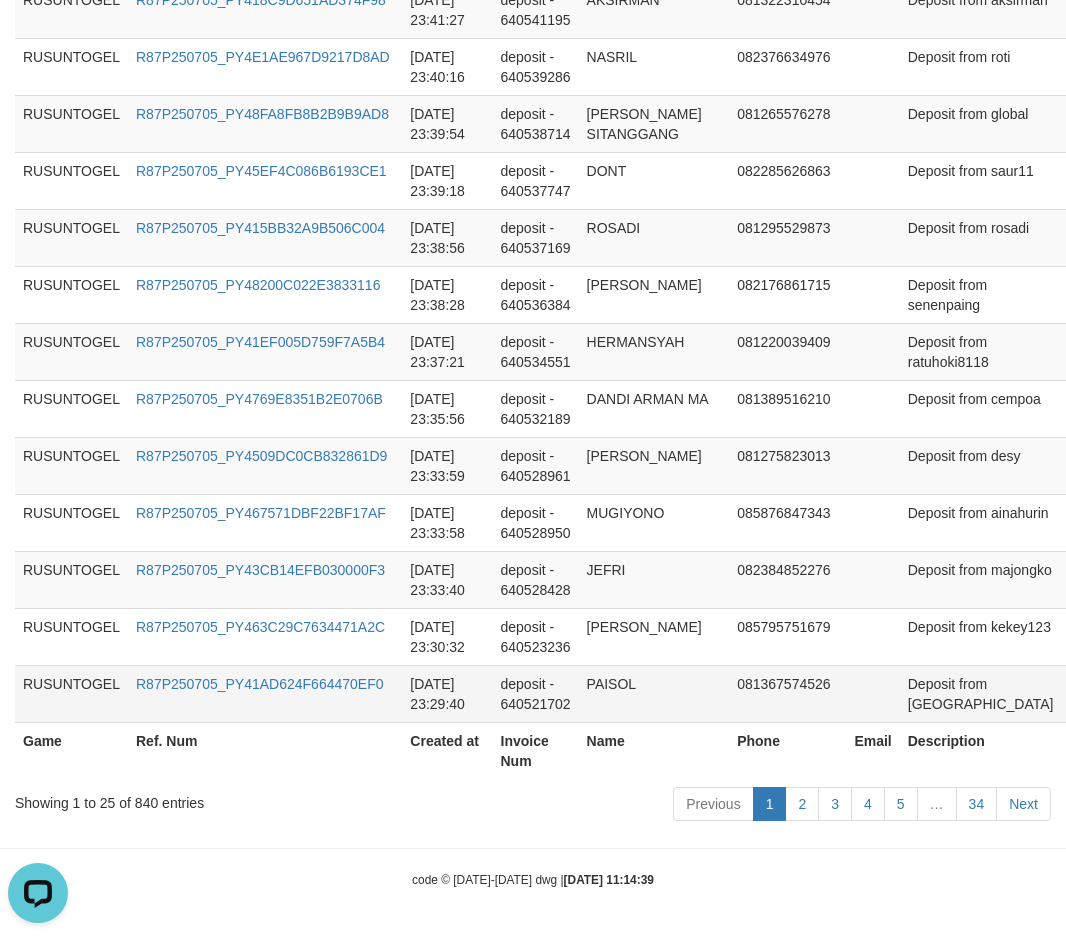 type 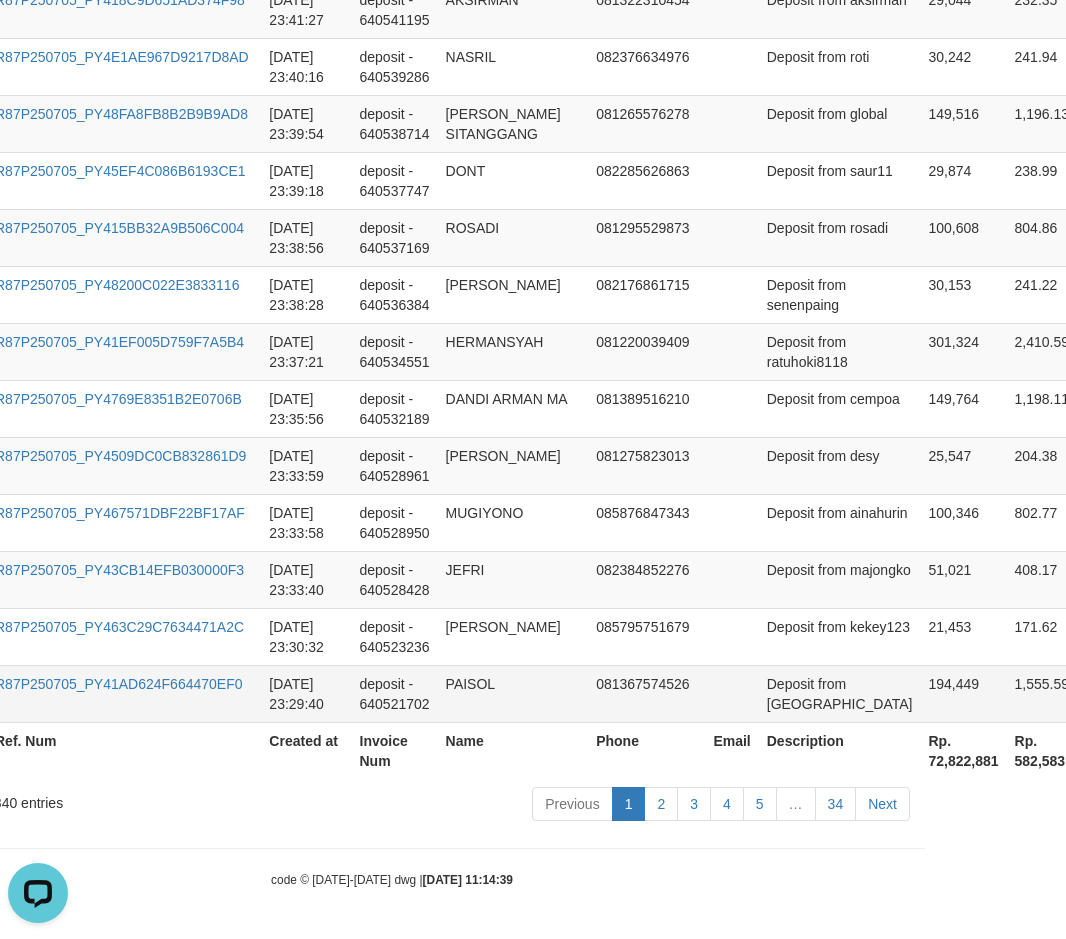 scroll, scrollTop: 1533, scrollLeft: 340, axis: both 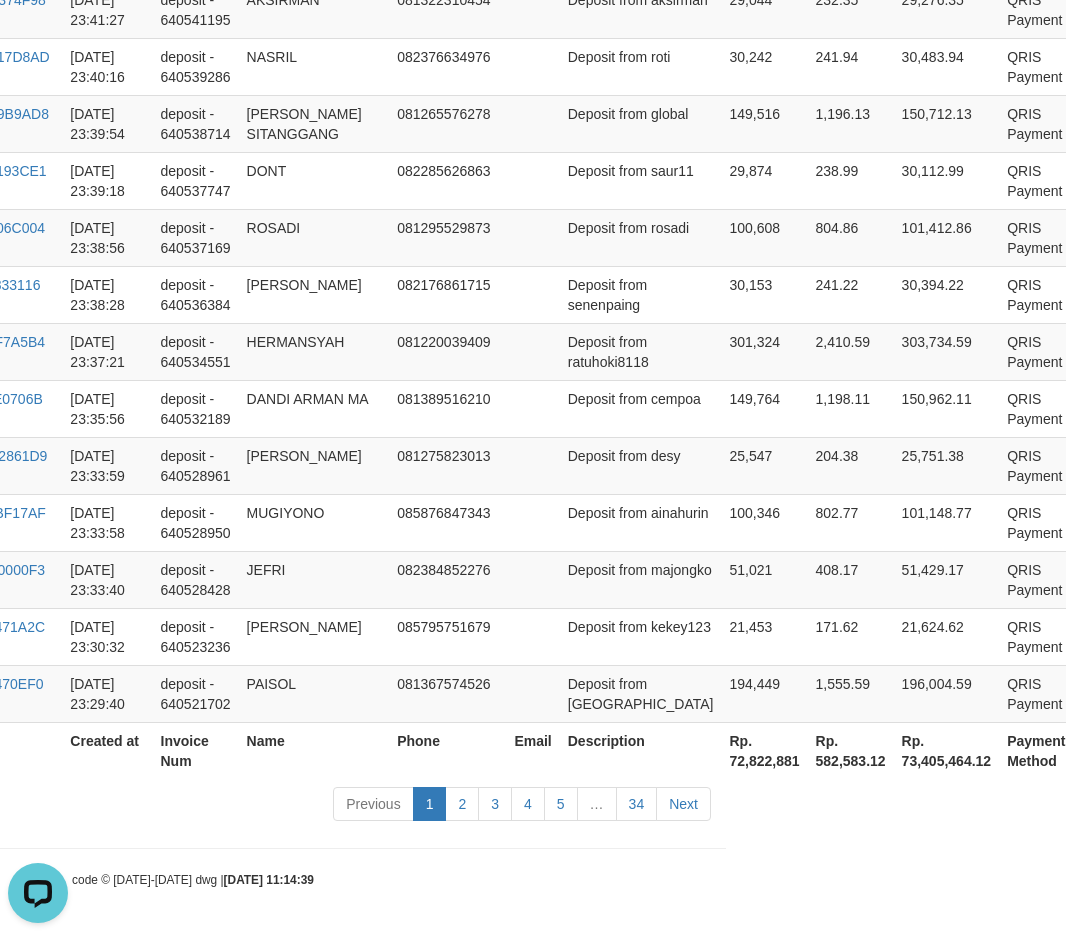 click on "Rp. 73,405,464.12" at bounding box center [947, 750] 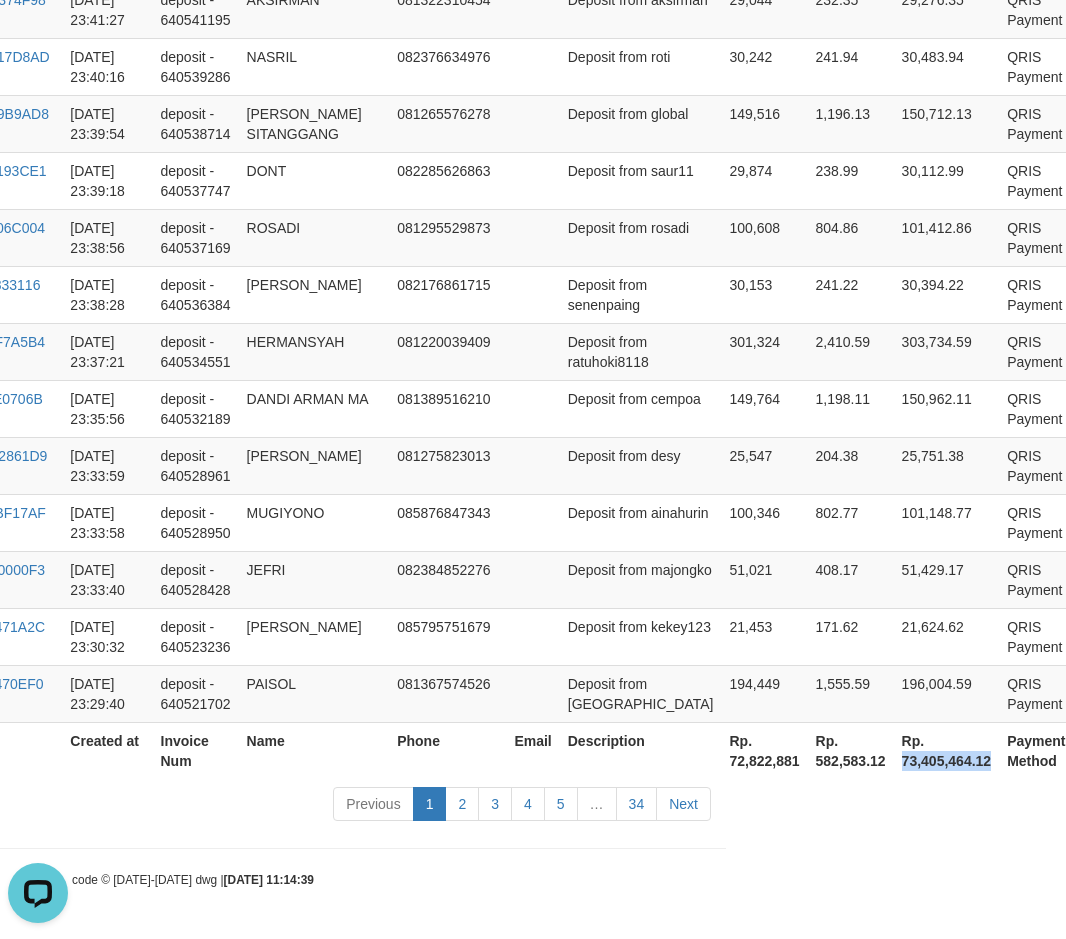 click on "Rp. 73,405,464.12" at bounding box center (947, 750) 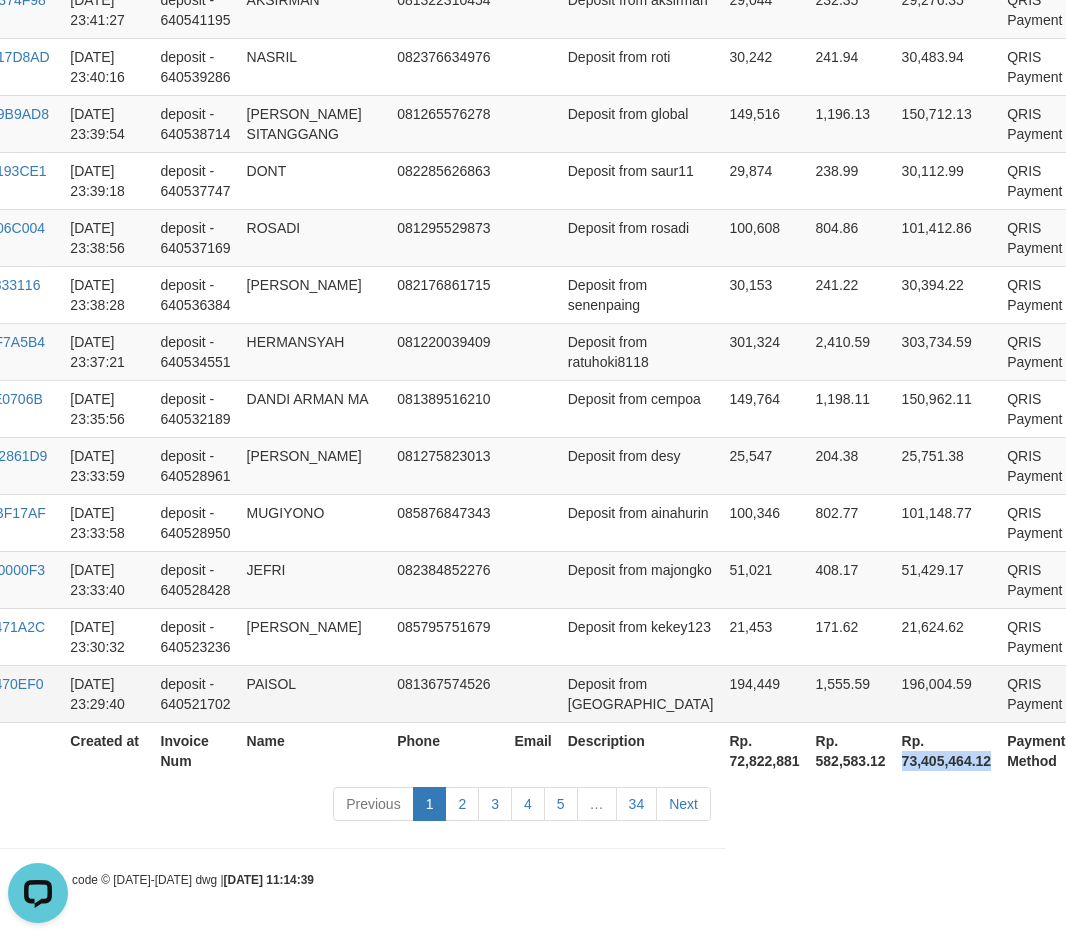 copy on "73,405,464.12" 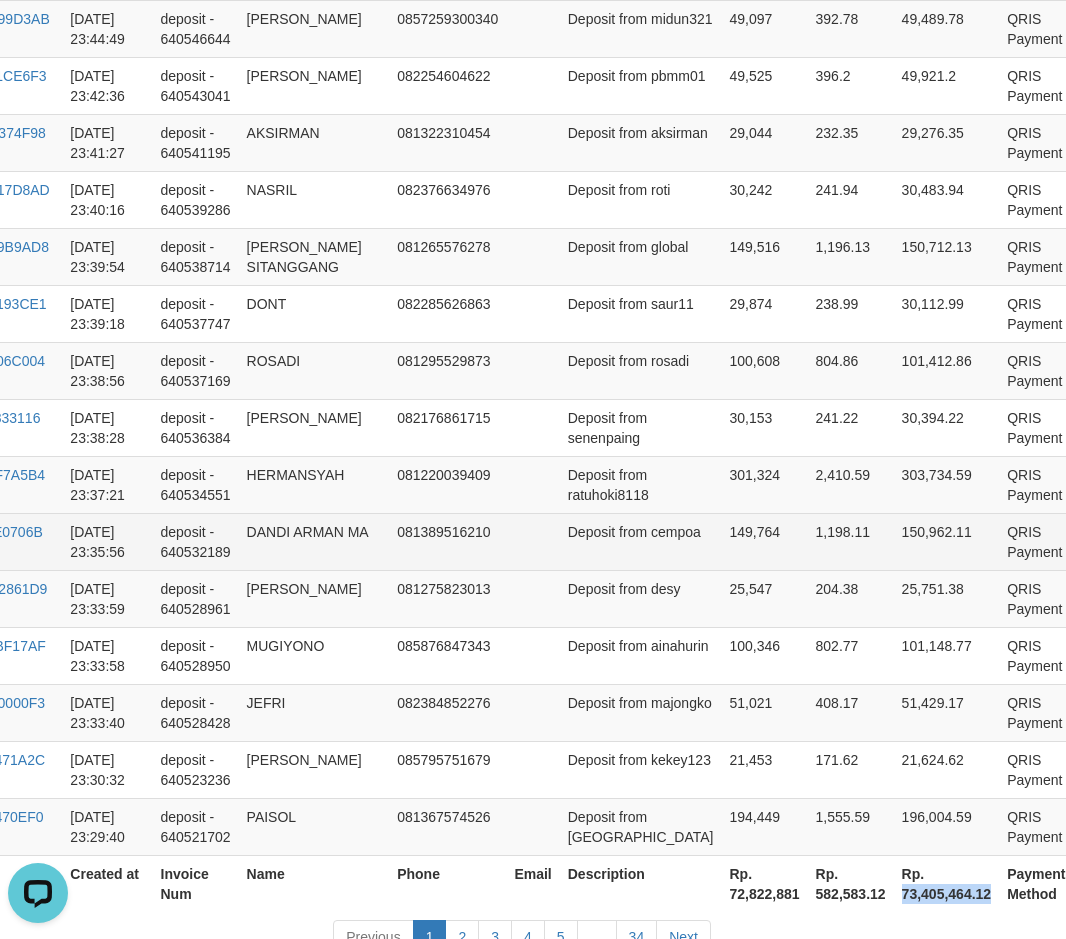 scroll, scrollTop: 1533, scrollLeft: 340, axis: both 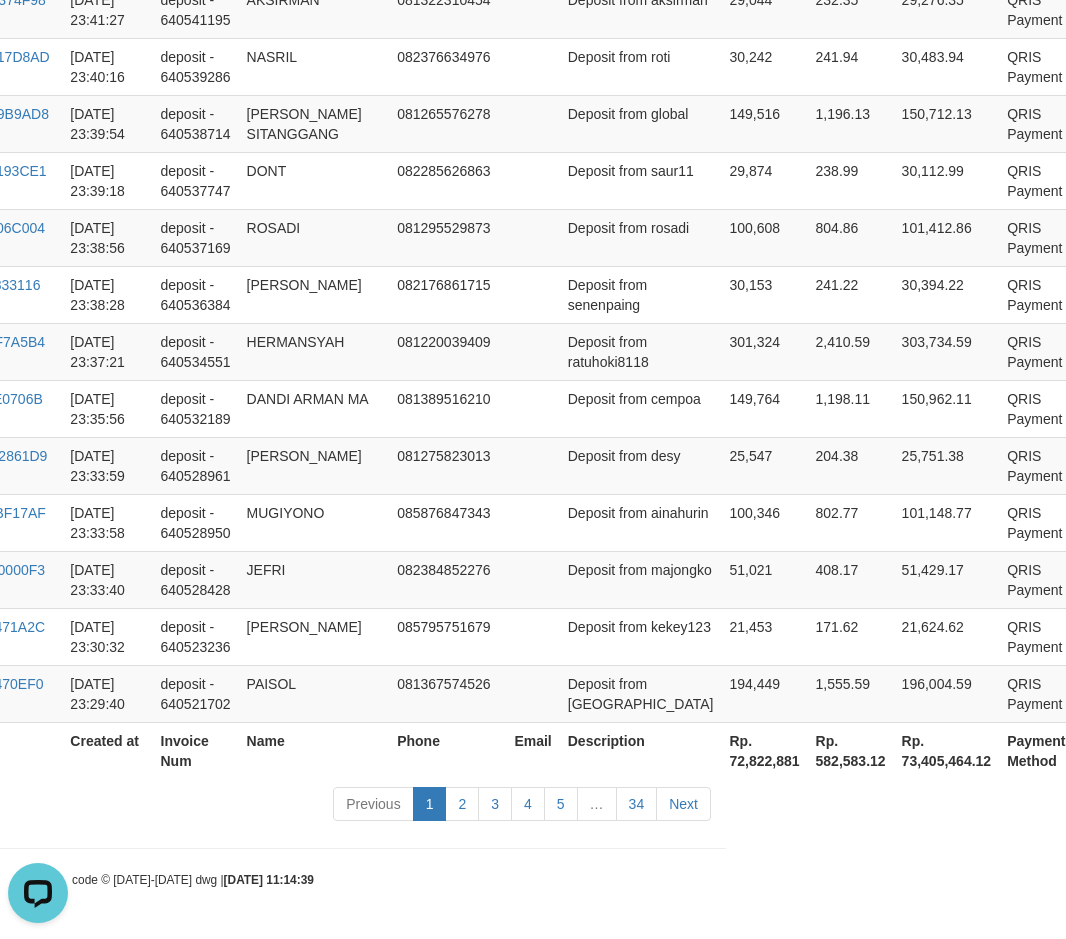 click on "Toggle navigation
Home
Bank
Account List
Load
By Website
Group
[ITOTO]													RUSUNTOGEL
Mutasi Bank
Search
Sync
Note Mutasi
Deposit
DPS Fetch
DPS List
History
PGA History
Note DPS -" at bounding box center (193, -297) 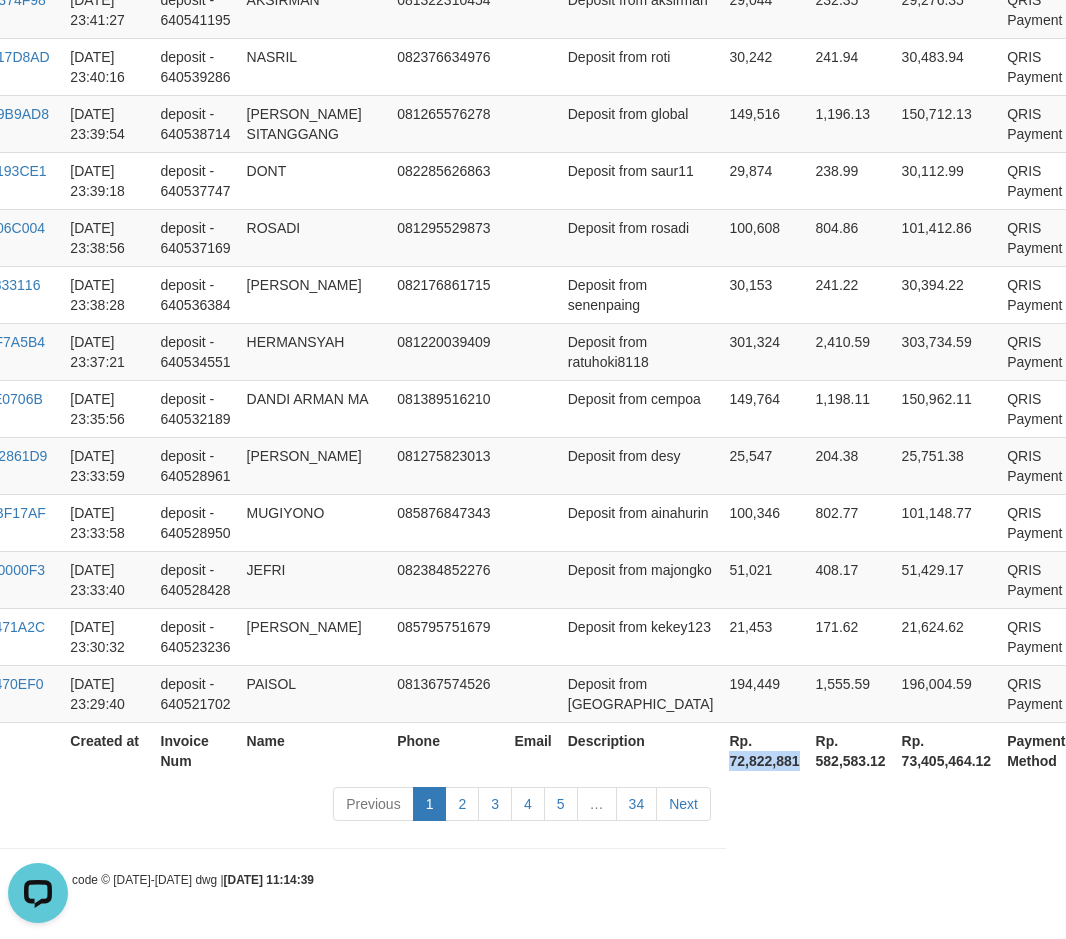 click on "Rp. 72,822,881" at bounding box center [764, 750] 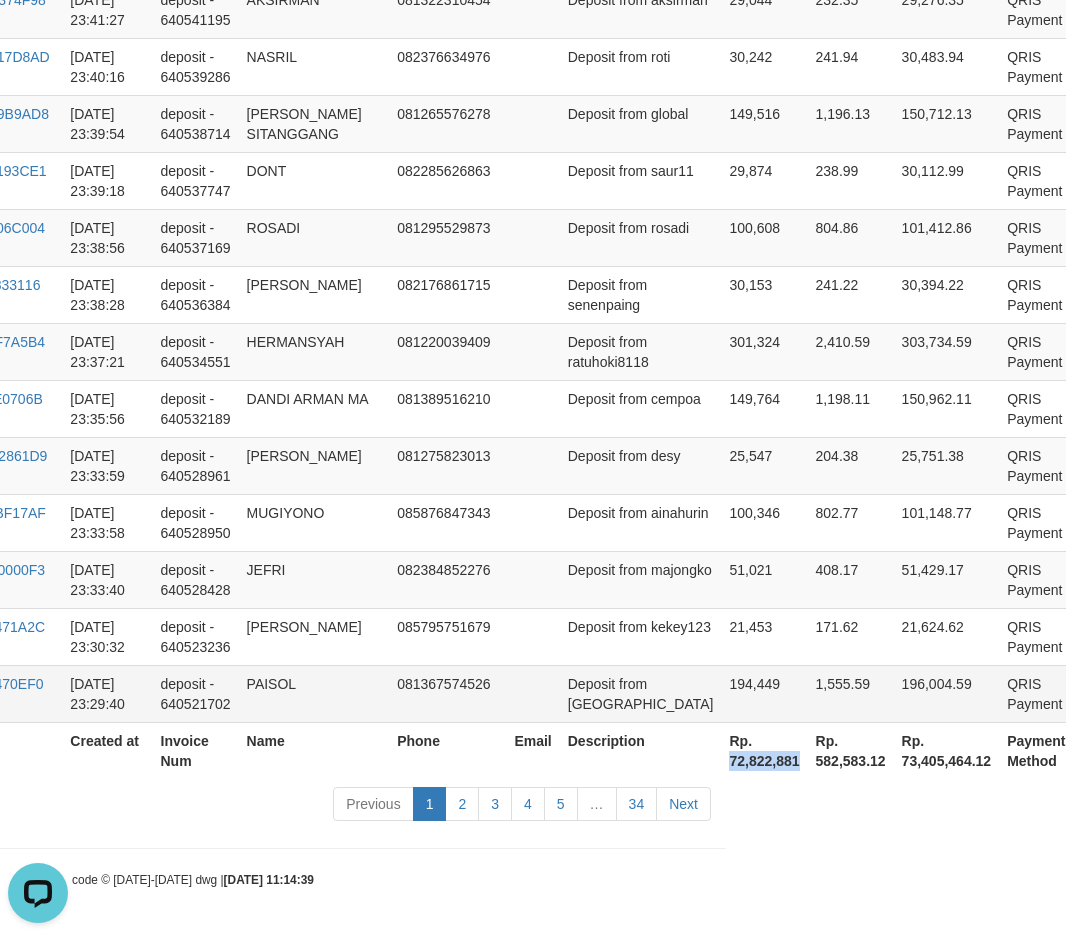 copy on "72,822,881" 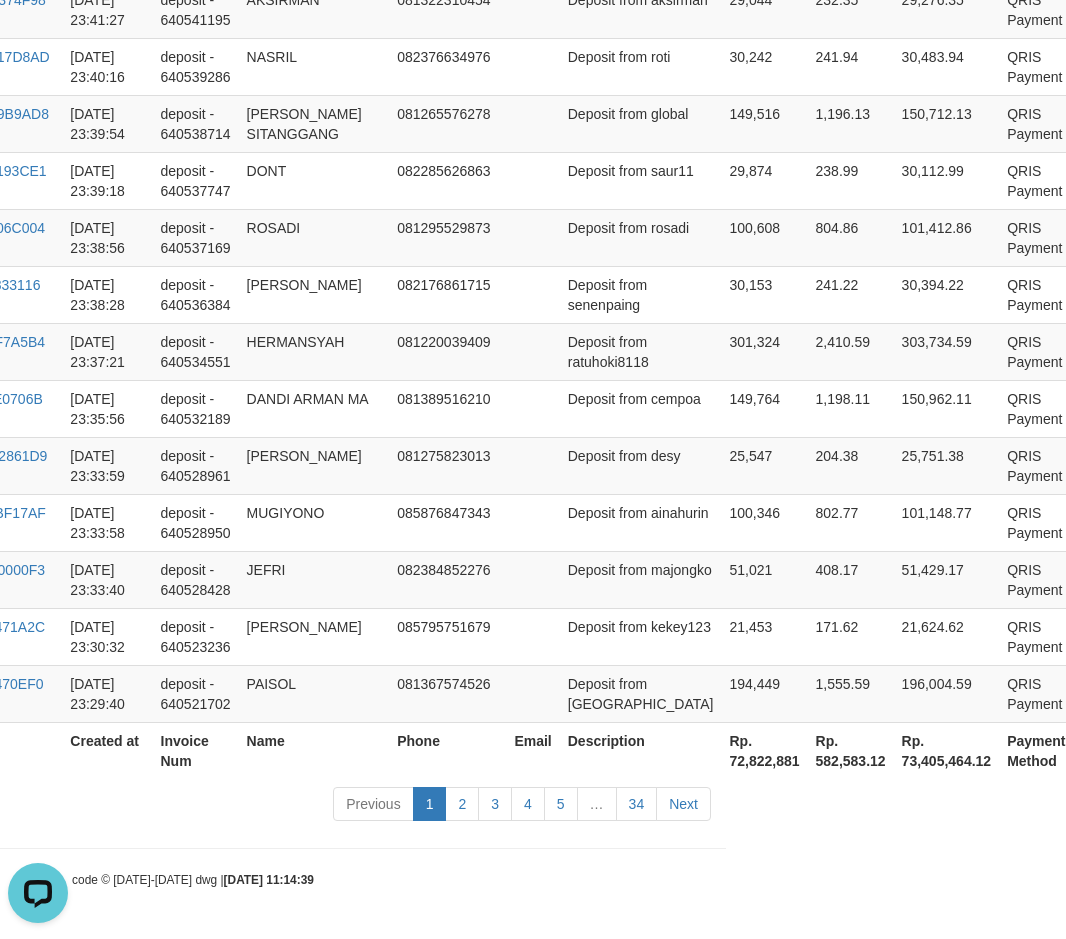 click on "Rp. 582,583.12" at bounding box center (851, 750) 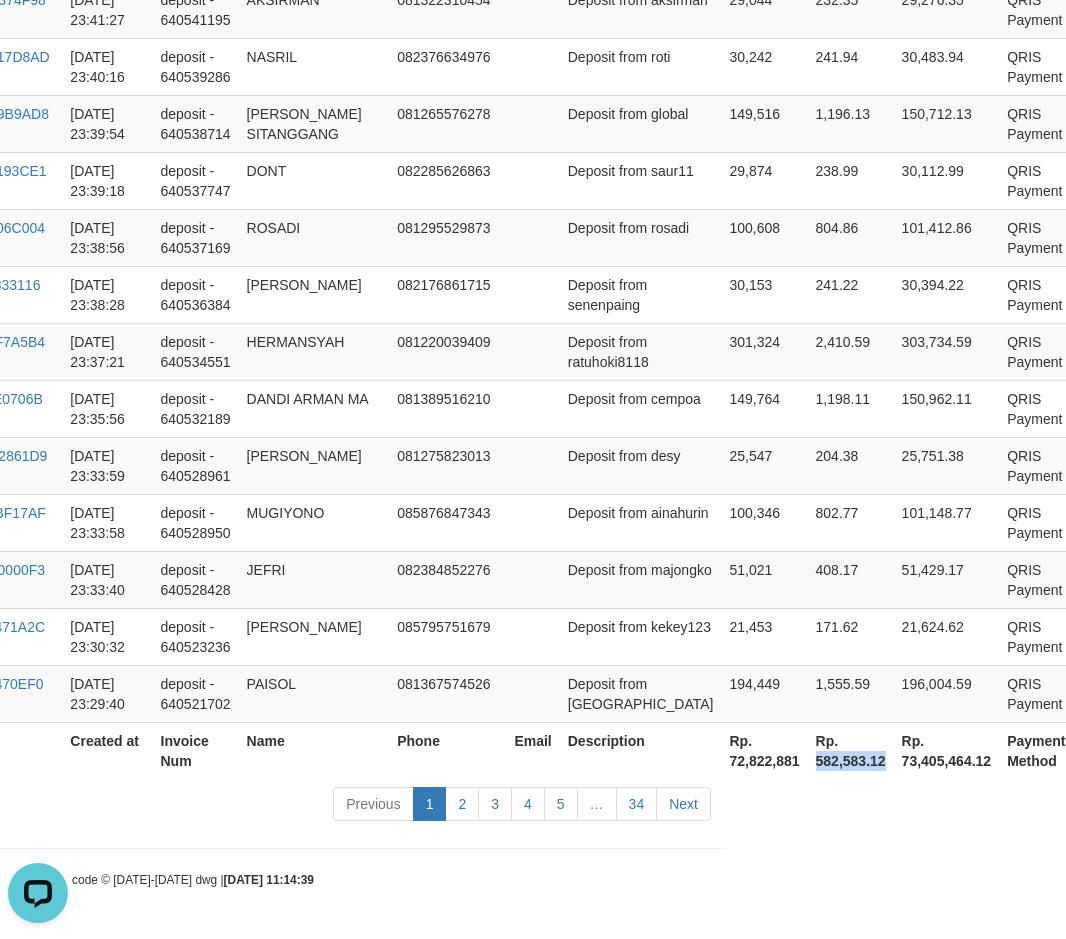 click on "Rp. 582,583.12" at bounding box center [851, 750] 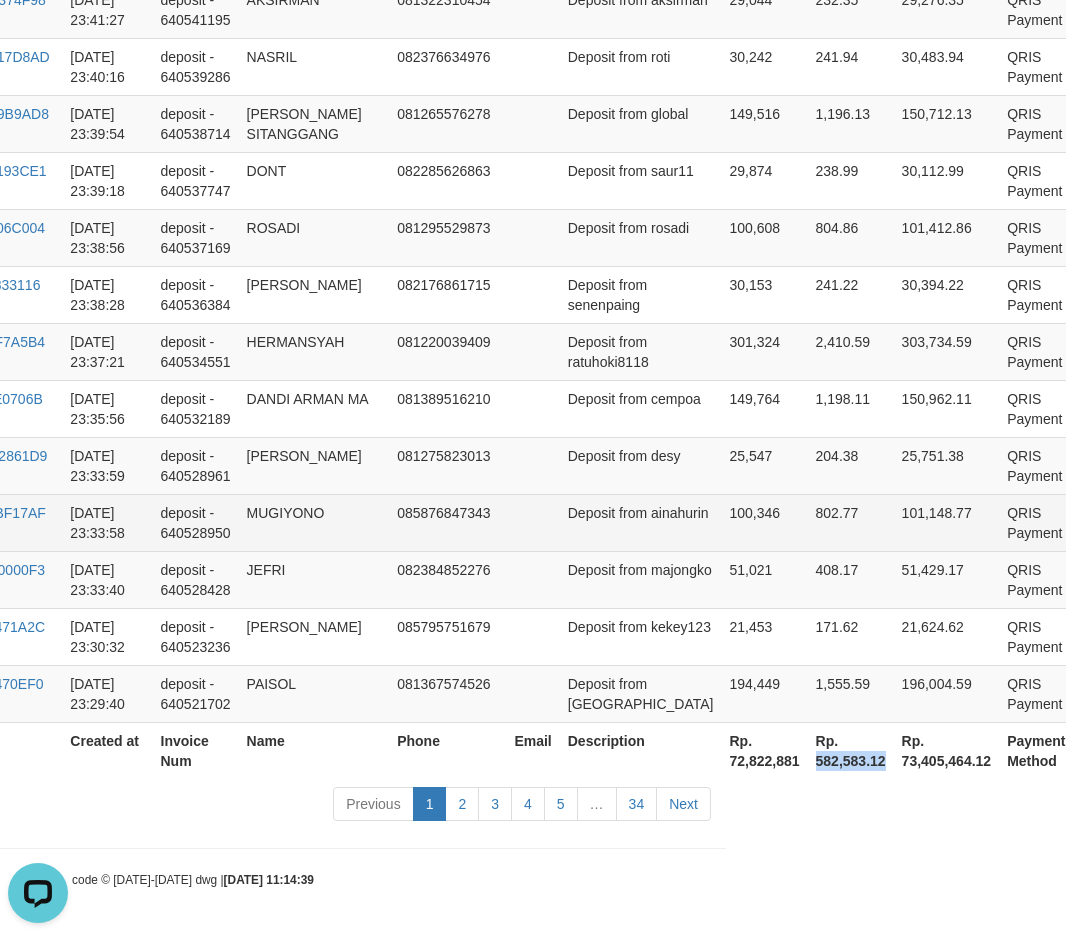 copy on "582,583.12" 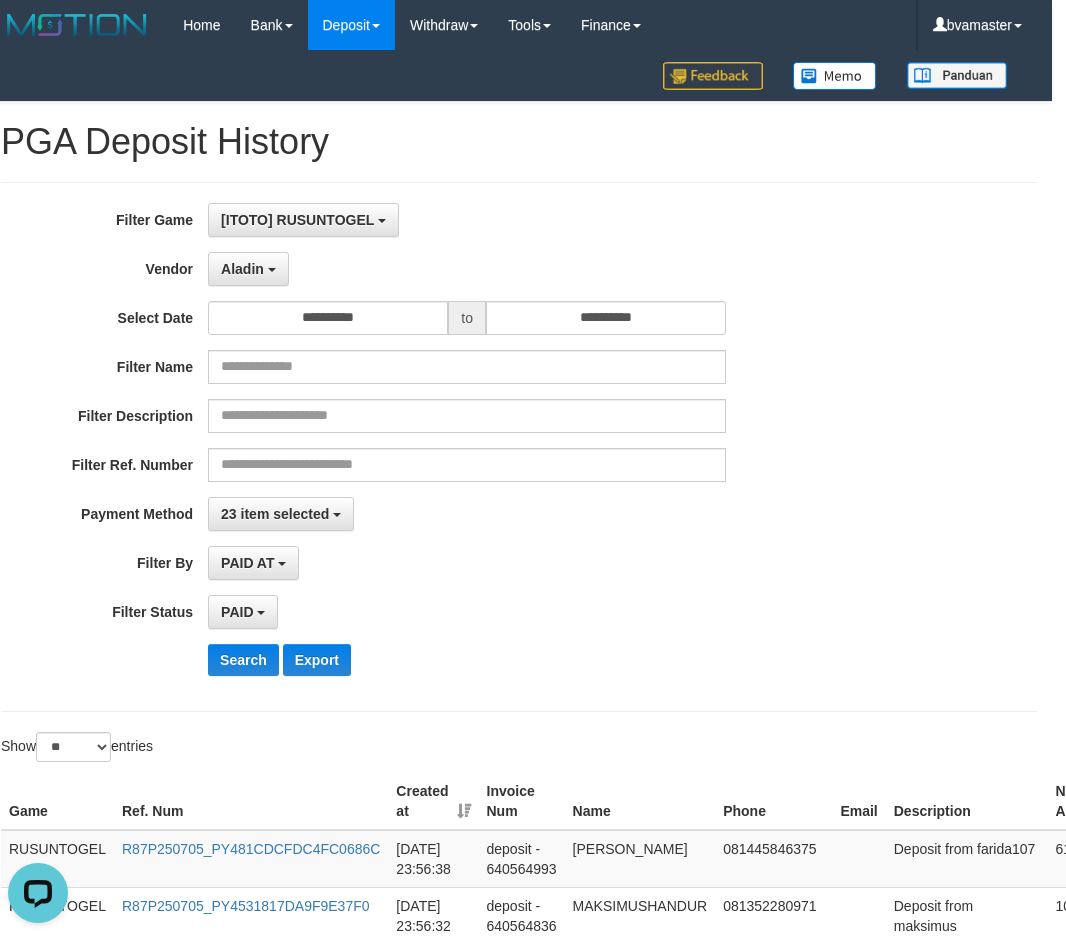 scroll, scrollTop: 0, scrollLeft: 0, axis: both 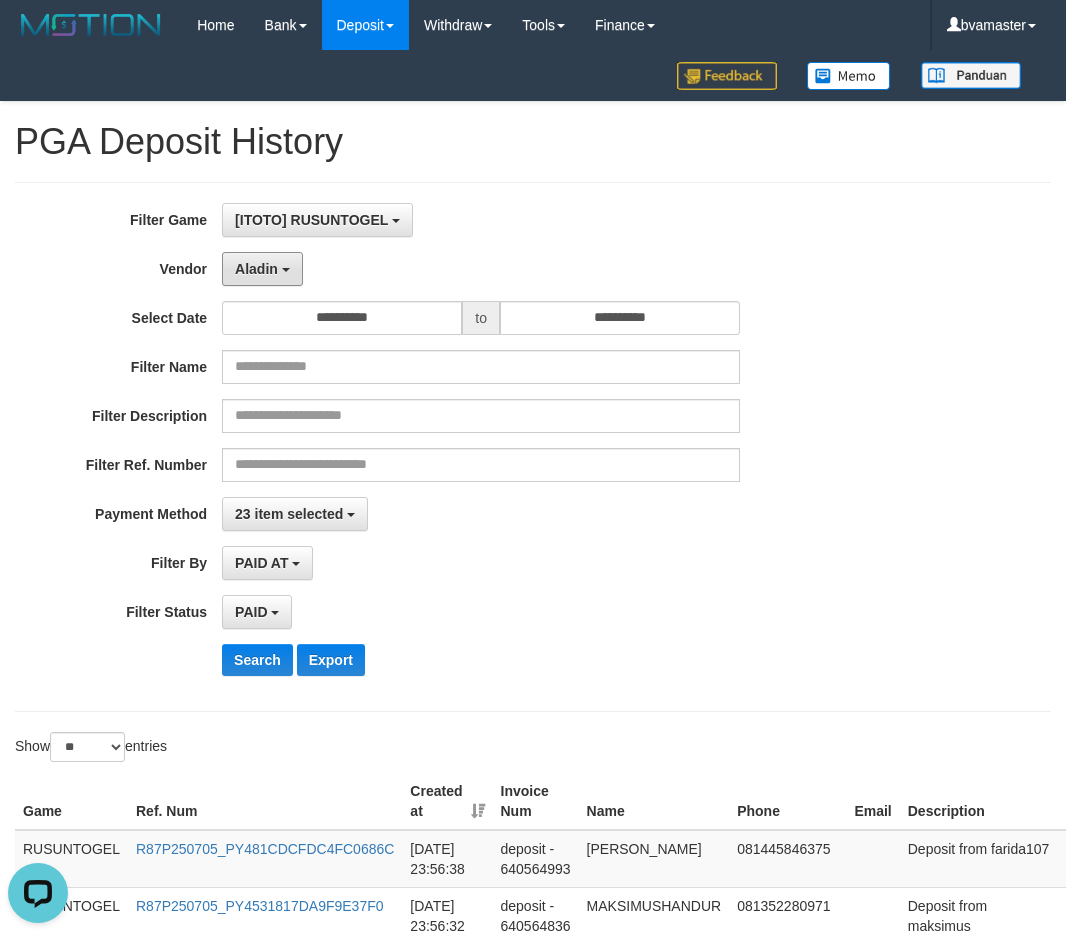 drag, startPoint x: 286, startPoint y: 281, endPoint x: 287, endPoint y: 295, distance: 14.035668 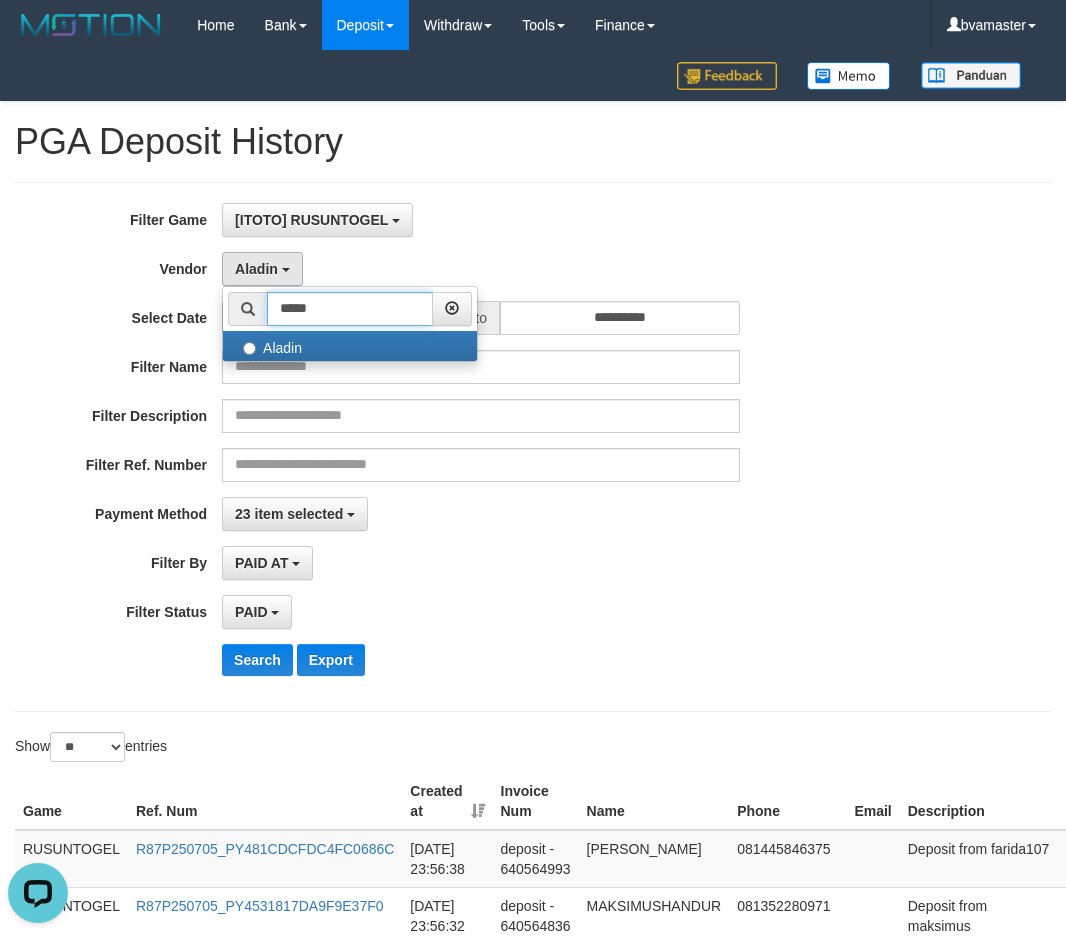 click on "*****" at bounding box center (350, 309) 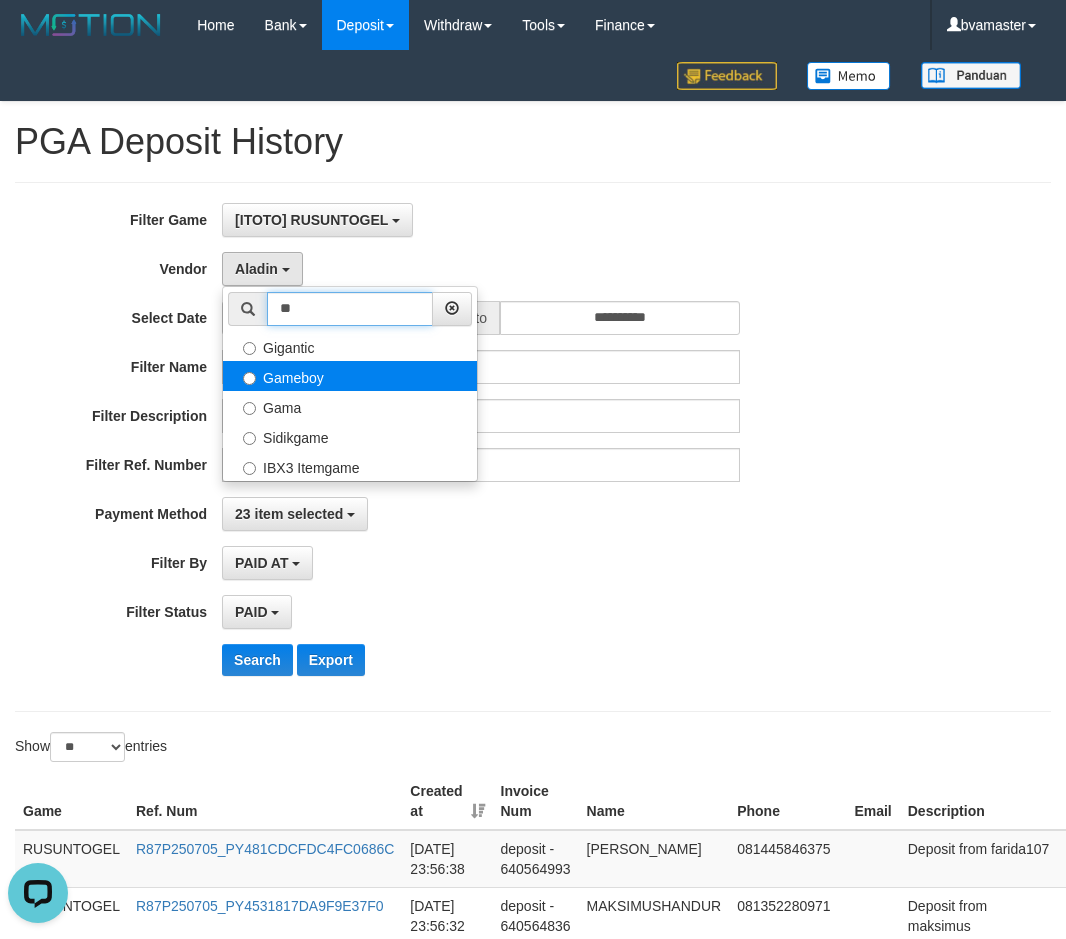 type on "**" 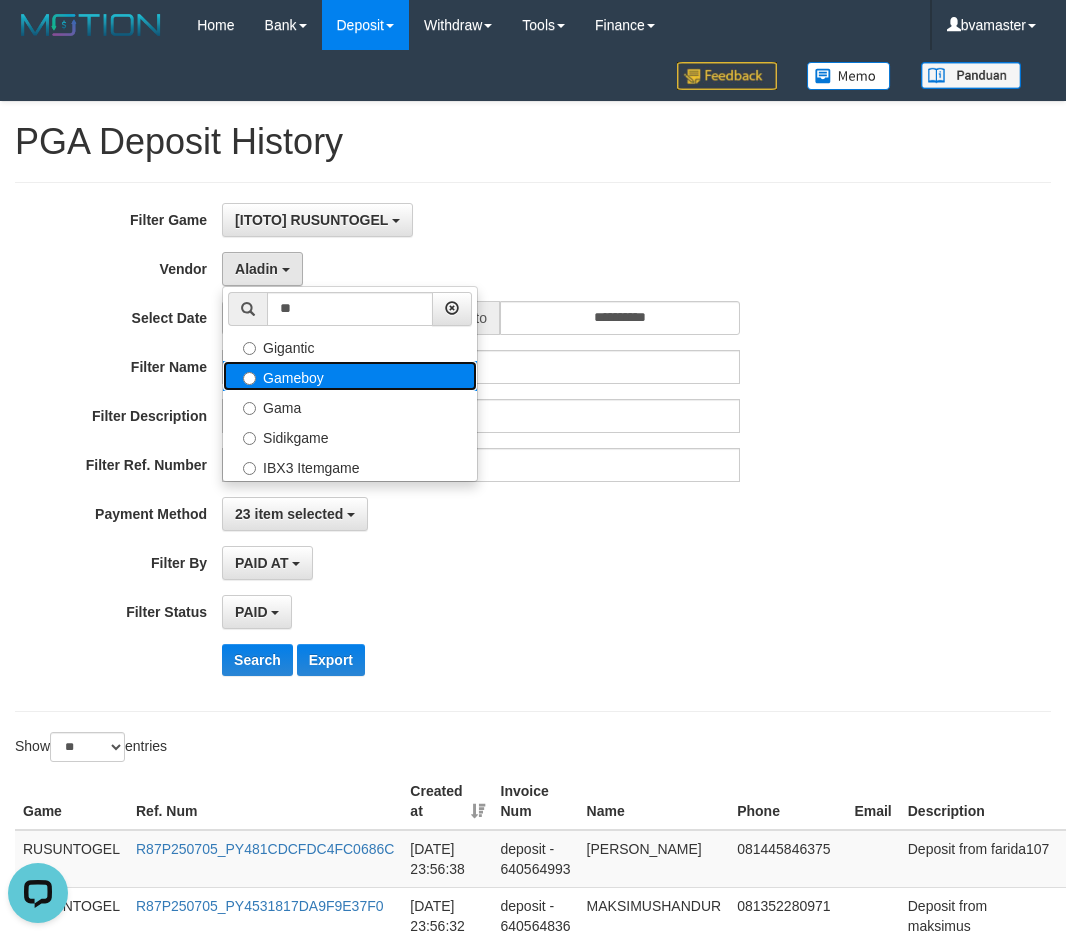 click on "Gameboy" at bounding box center (350, 376) 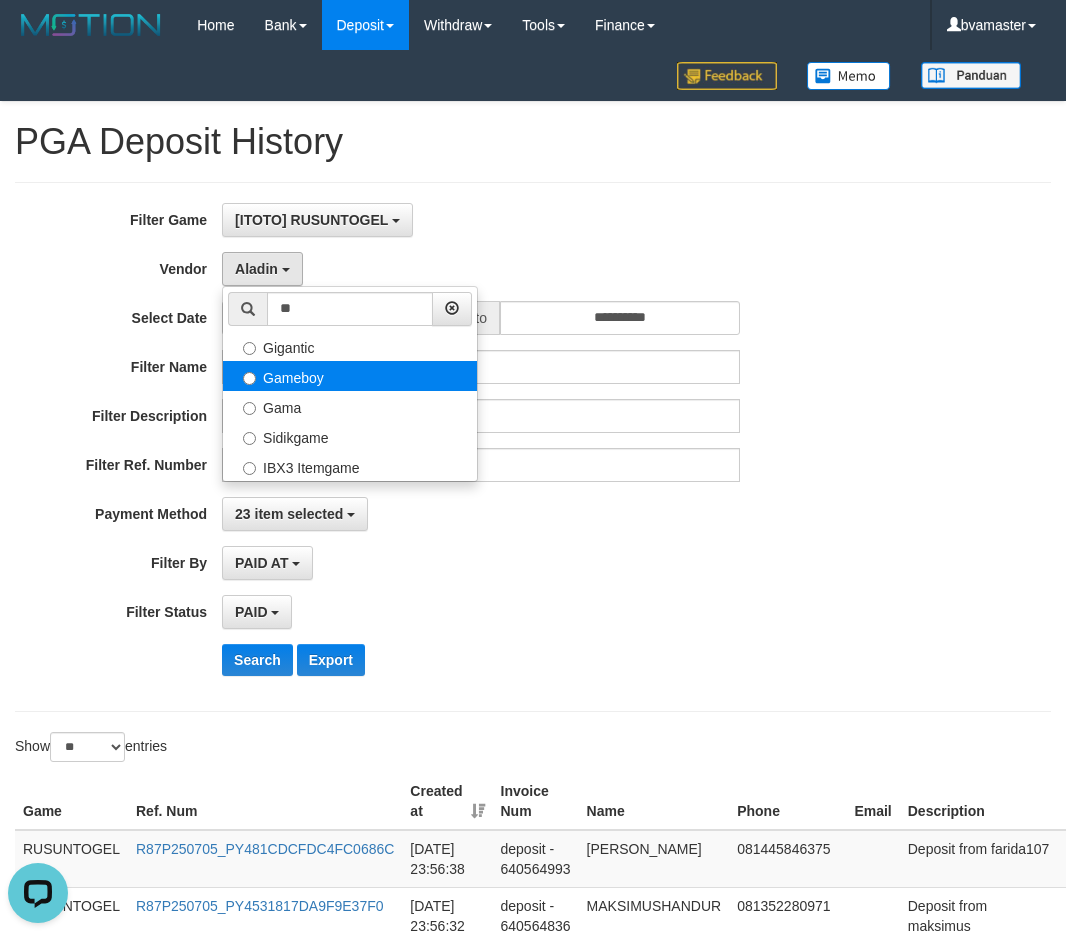 select on "**********" 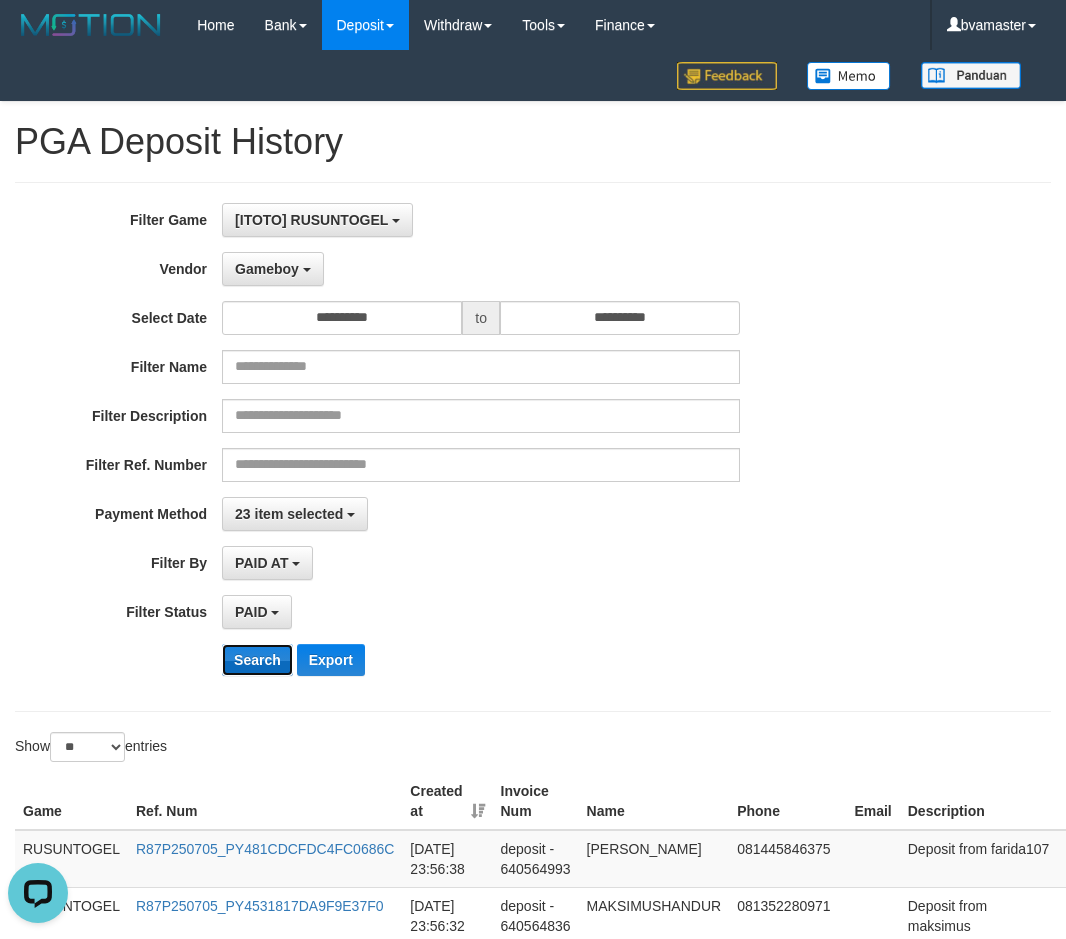 drag, startPoint x: 256, startPoint y: 658, endPoint x: 545, endPoint y: 562, distance: 304.5275 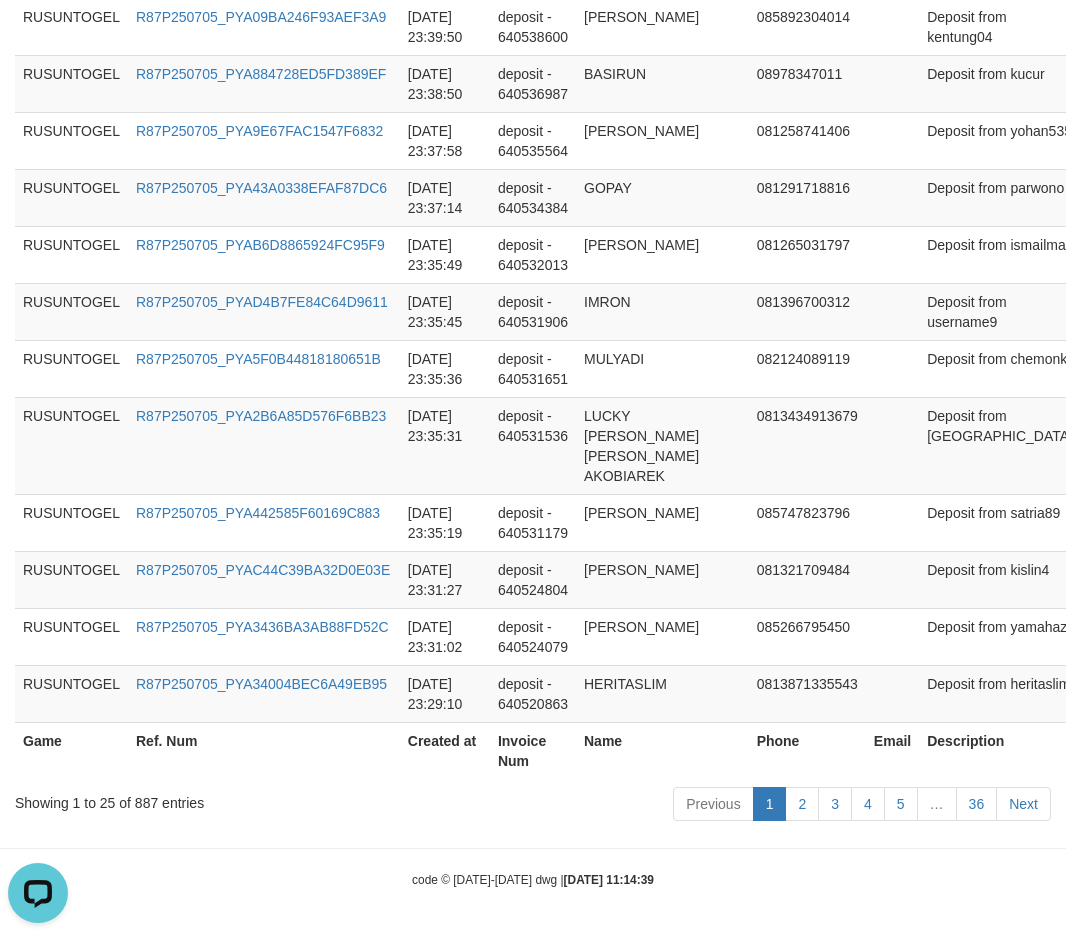 scroll, scrollTop: 1933, scrollLeft: 287, axis: both 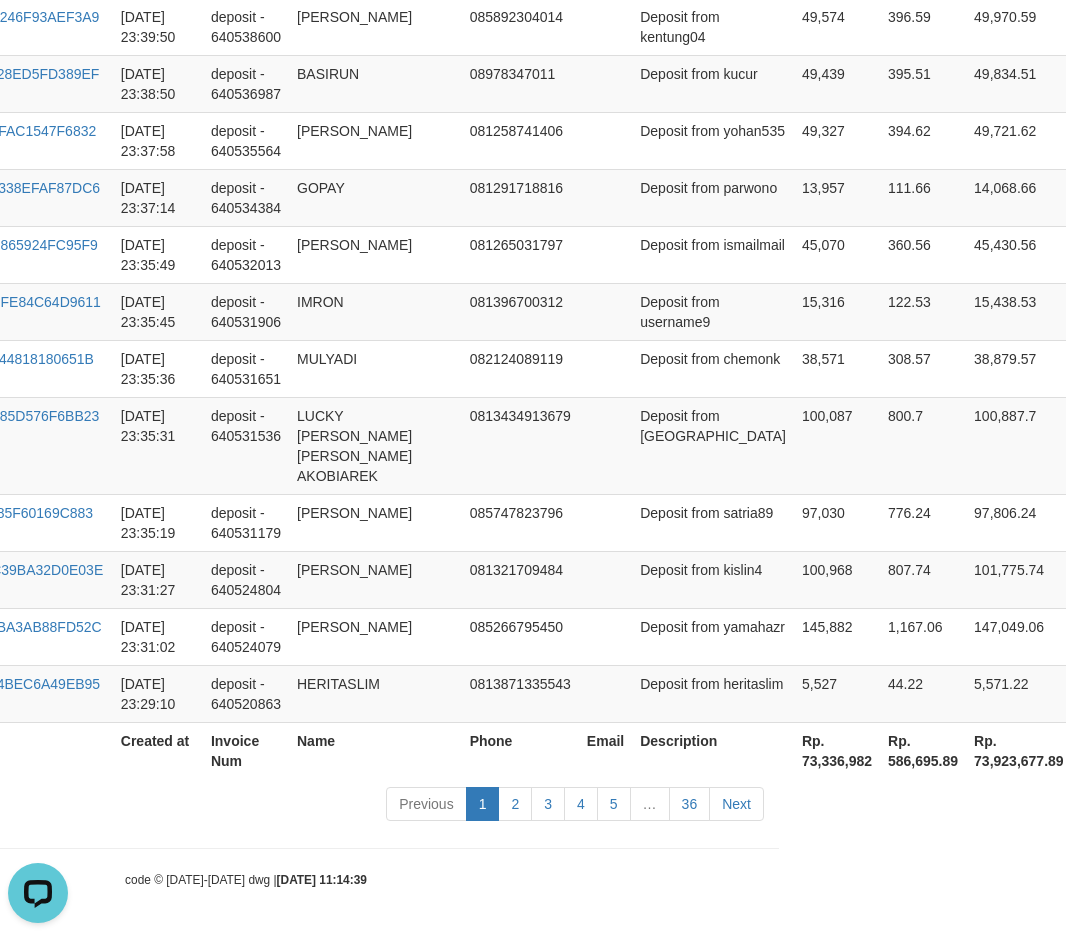 click on "Rp. 73,923,677.89" at bounding box center [1019, 750] 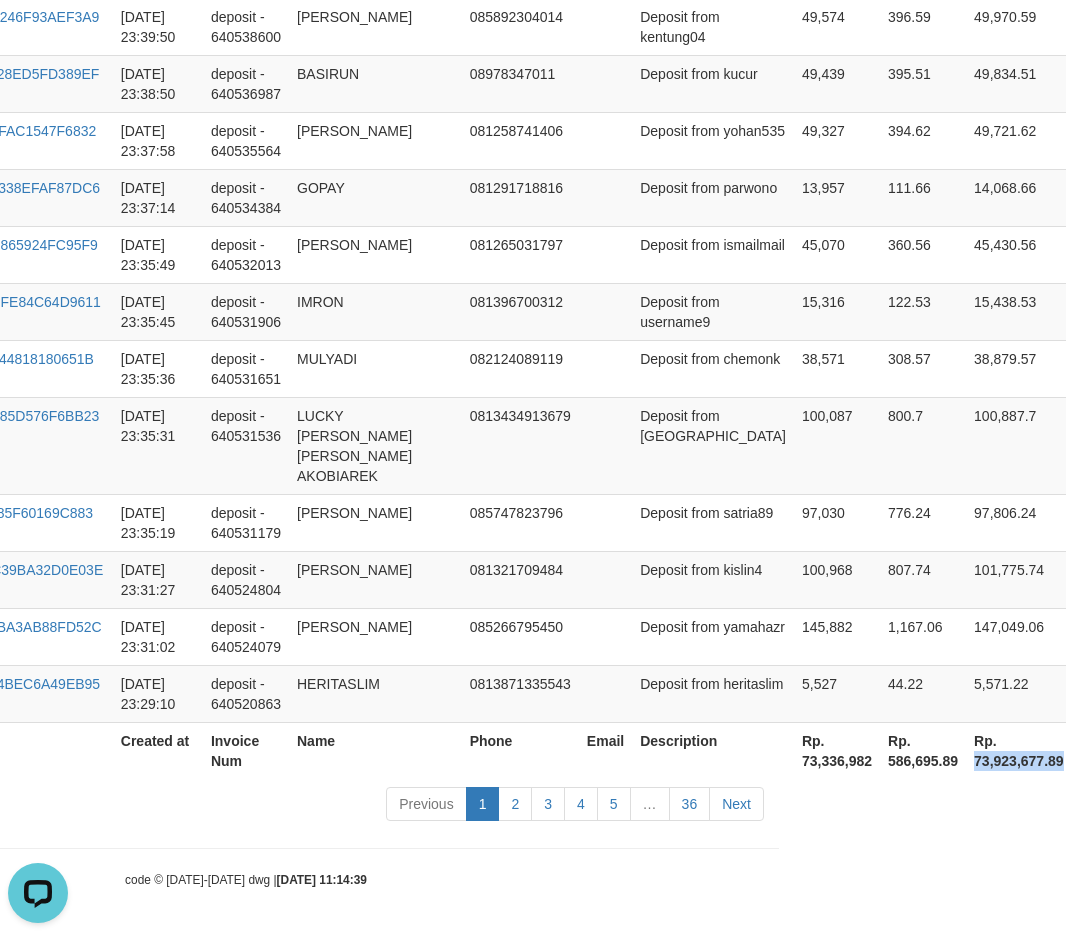 click on "Rp. 73,923,677.89" at bounding box center (1019, 750) 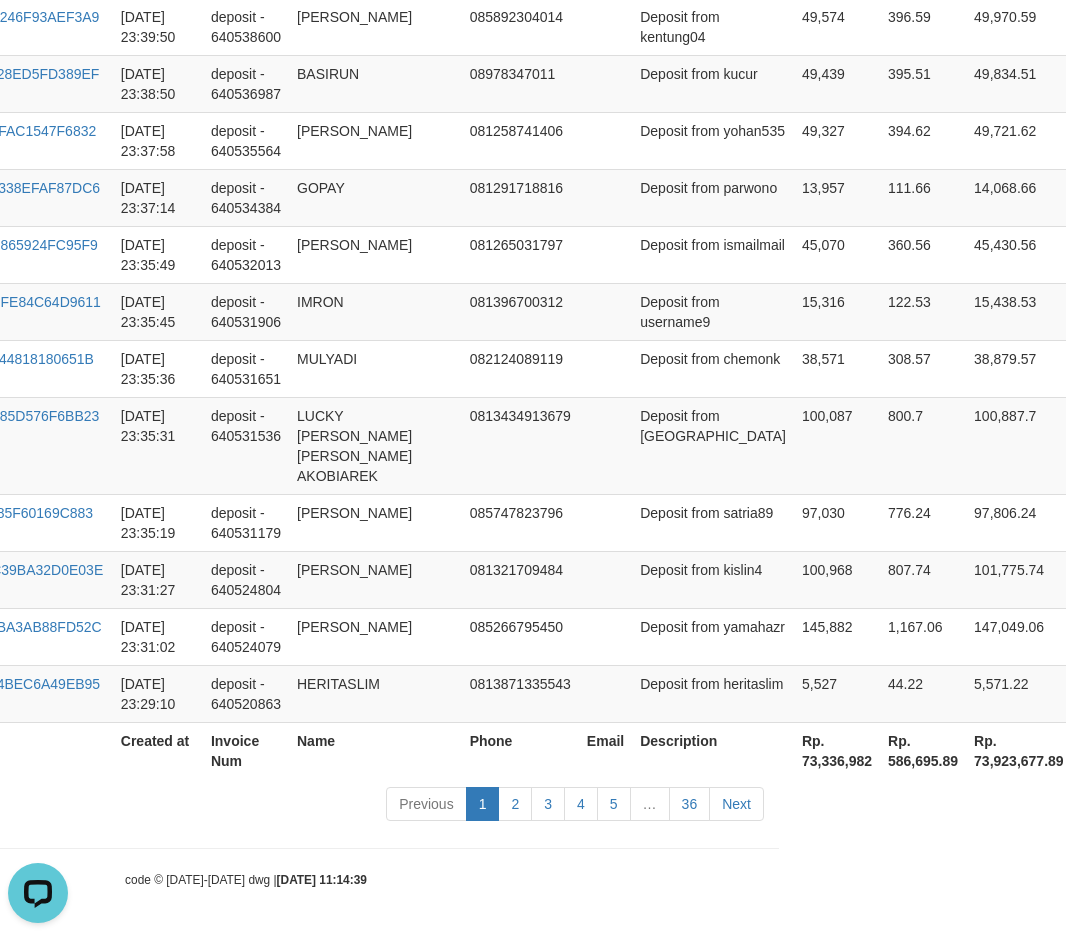 click on "Rp. 586,695.89" at bounding box center [923, 750] 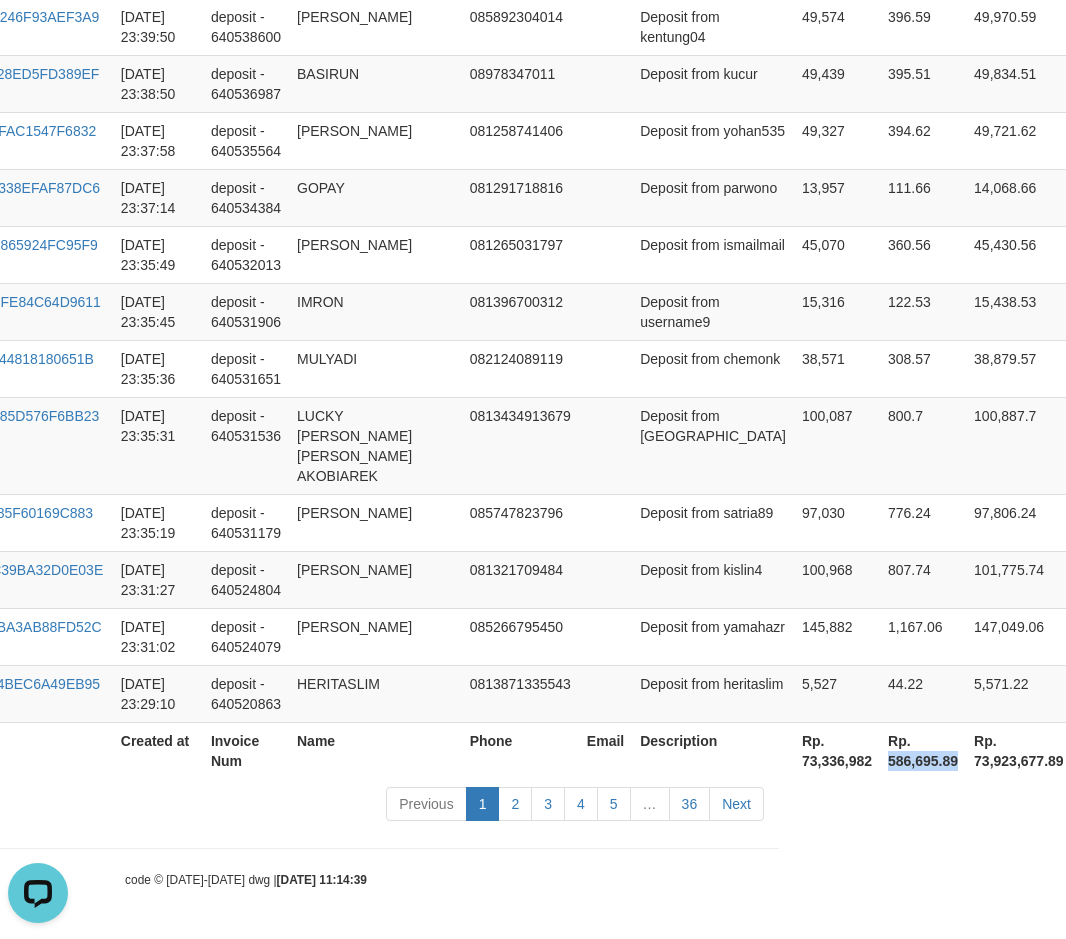 drag, startPoint x: 787, startPoint y: 758, endPoint x: 887, endPoint y: 686, distance: 123.22337 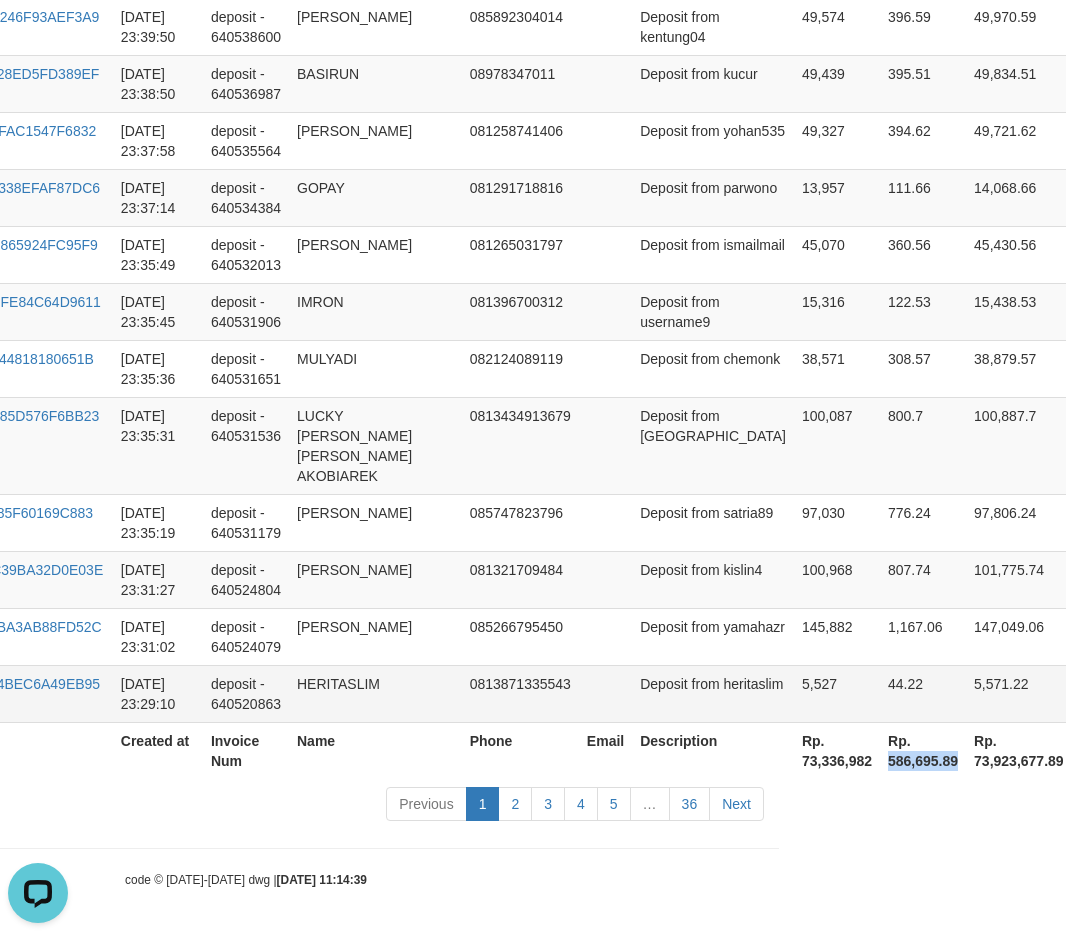 click on "Rp. 586,695.89" at bounding box center (923, 750) 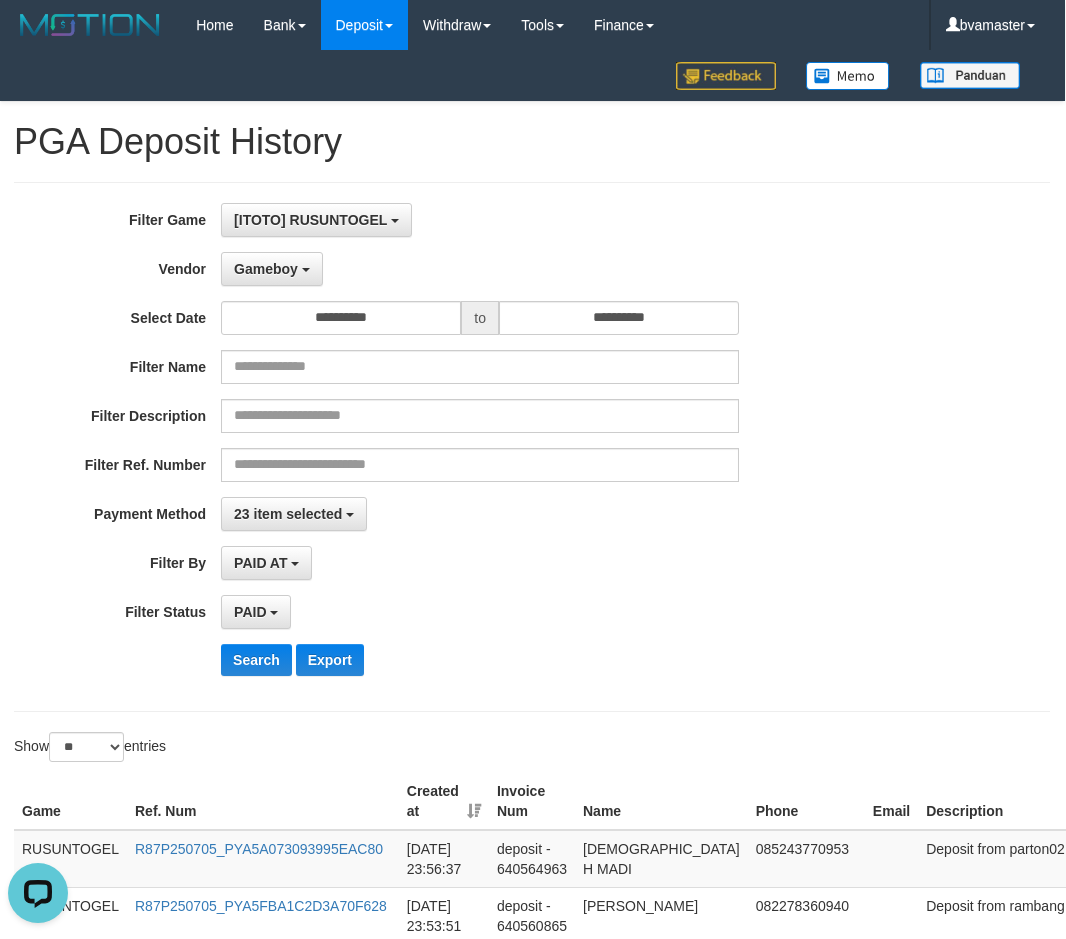 scroll, scrollTop: 0, scrollLeft: 0, axis: both 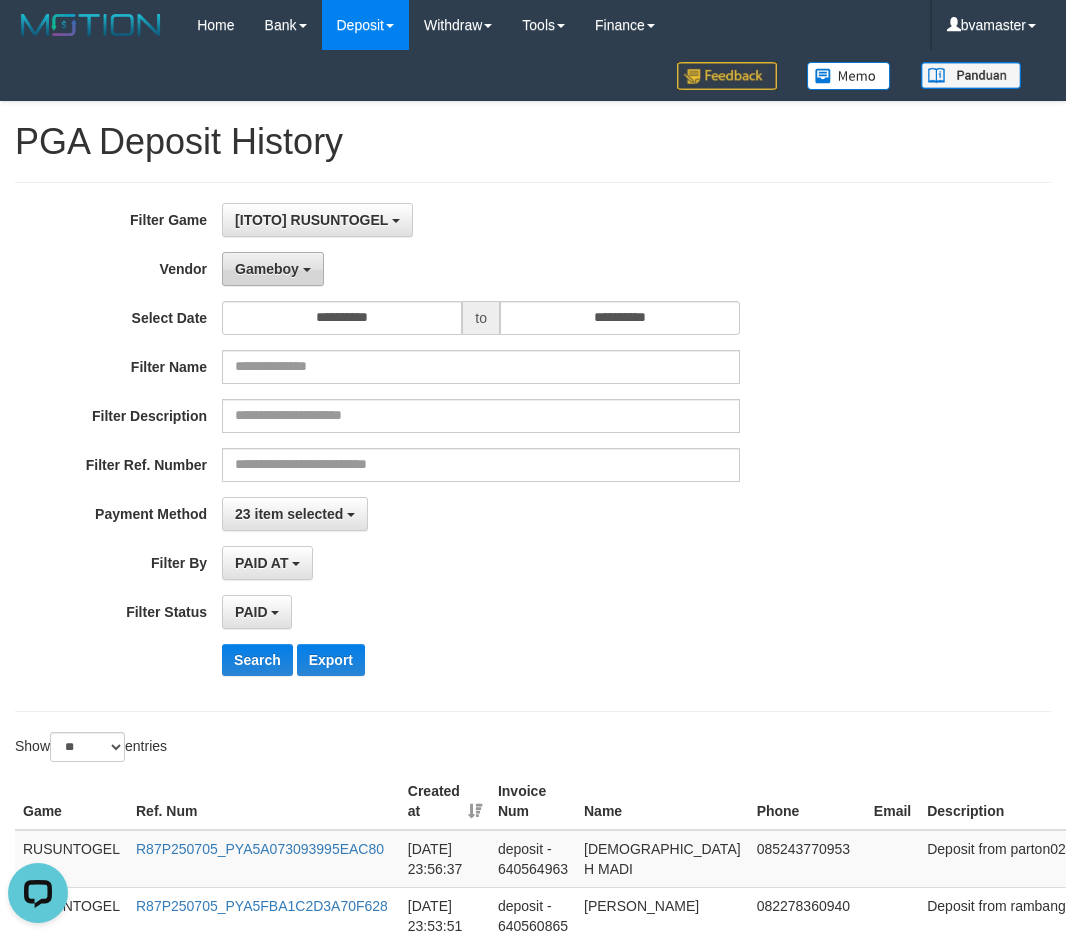 click on "Gameboy" at bounding box center [267, 269] 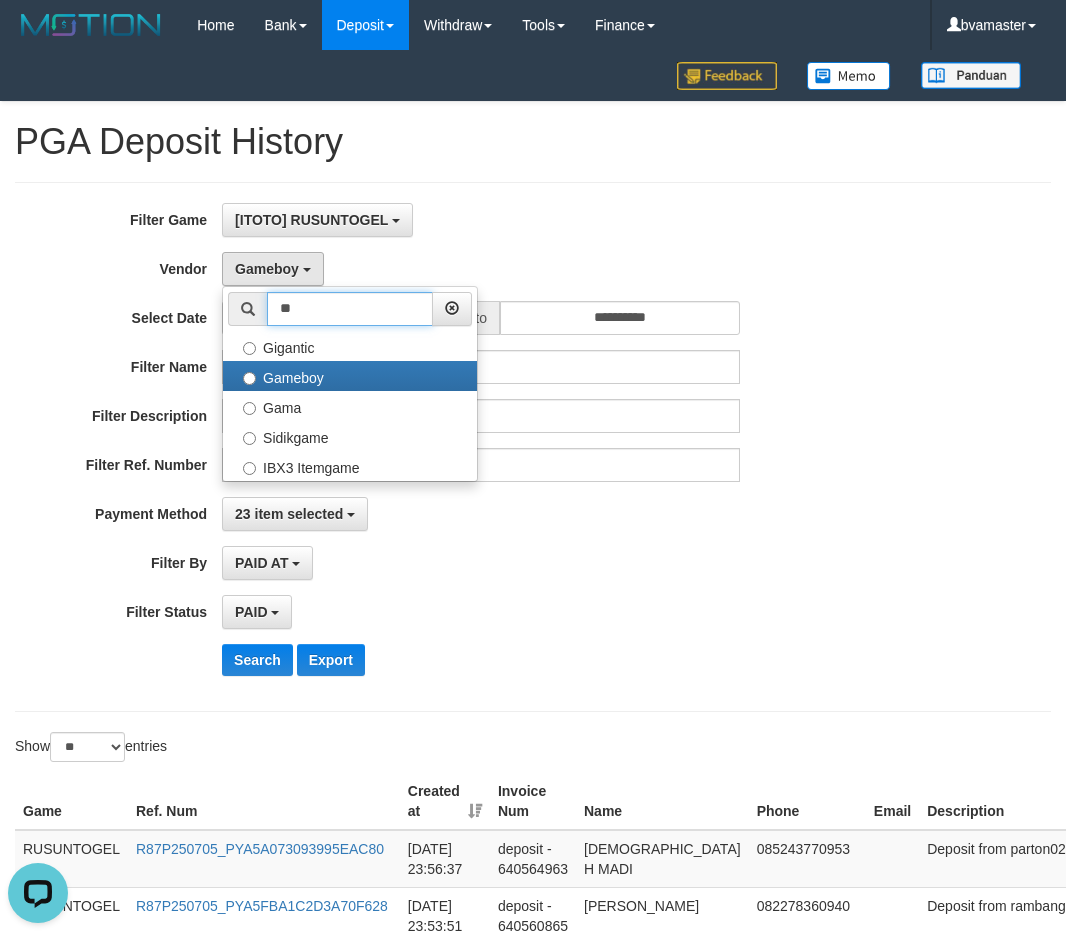 click on "**" at bounding box center [350, 309] 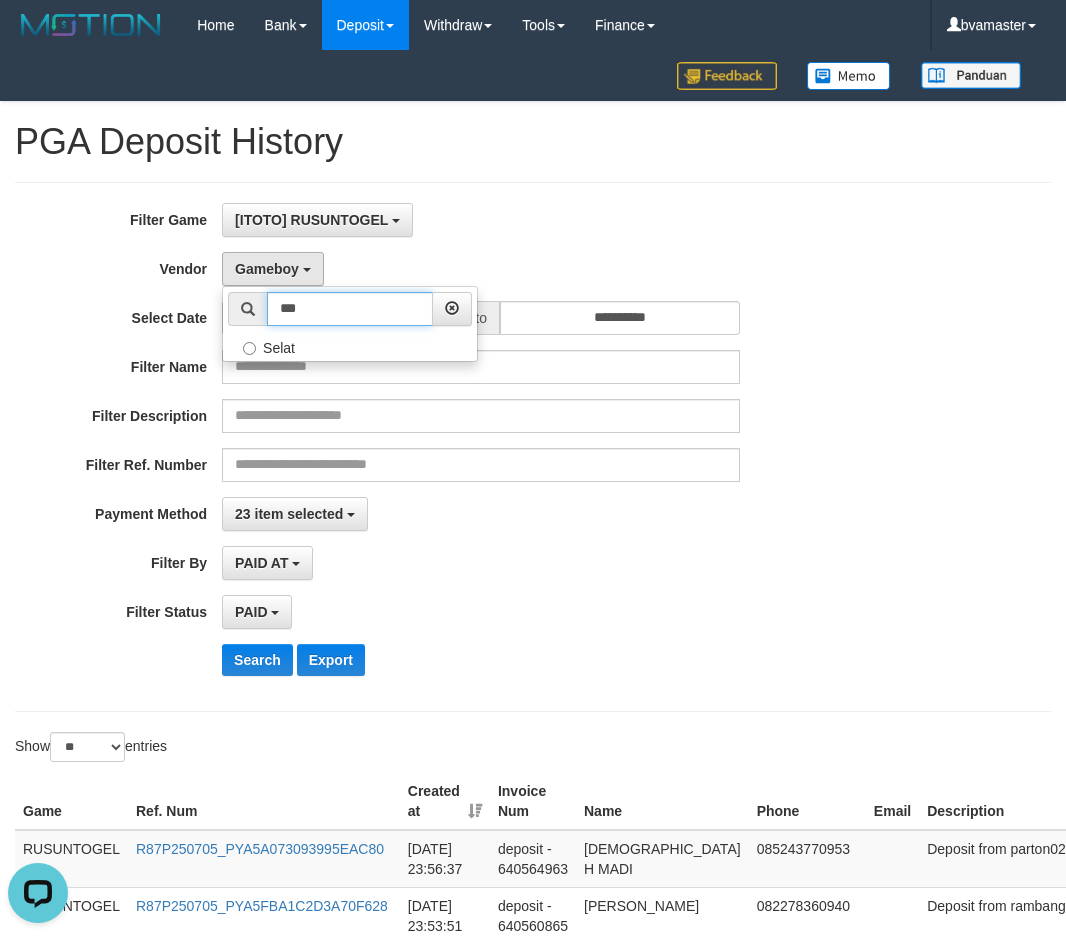 type on "***" 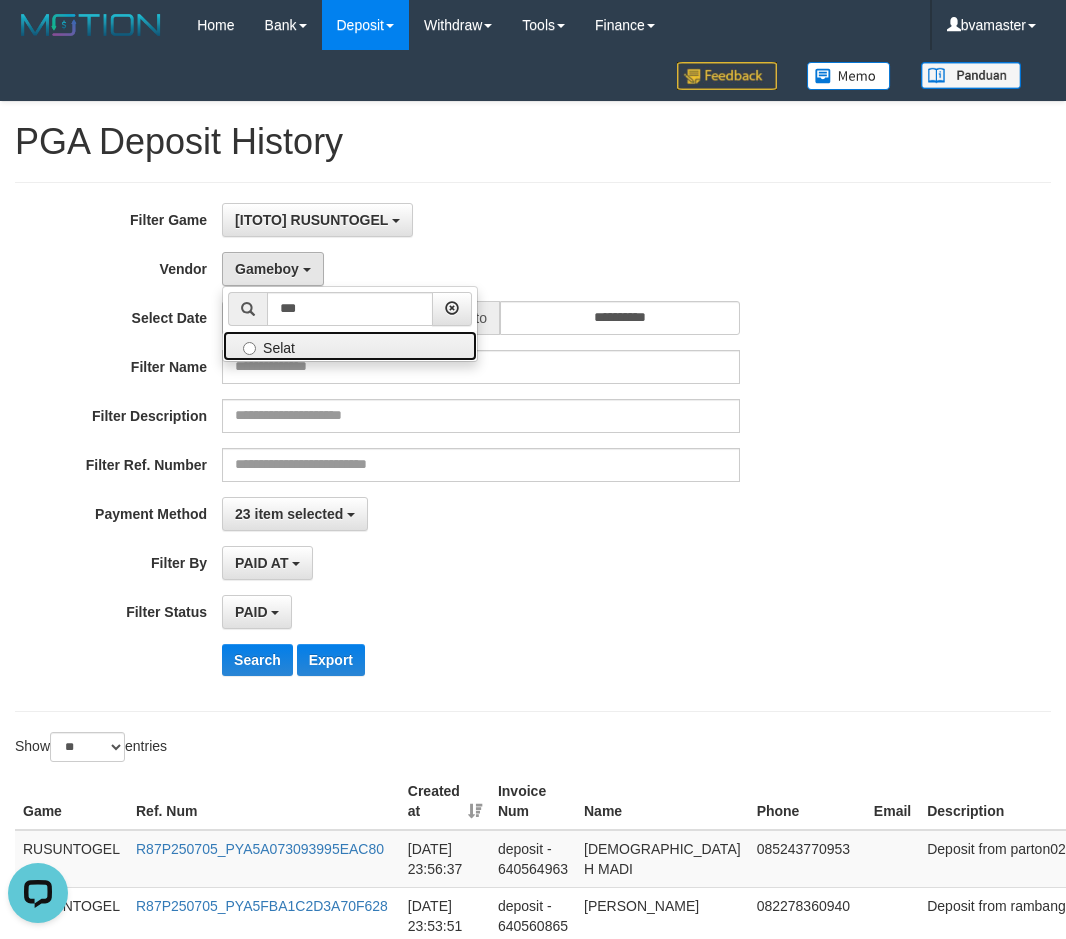 click on "Selat" at bounding box center [350, 346] 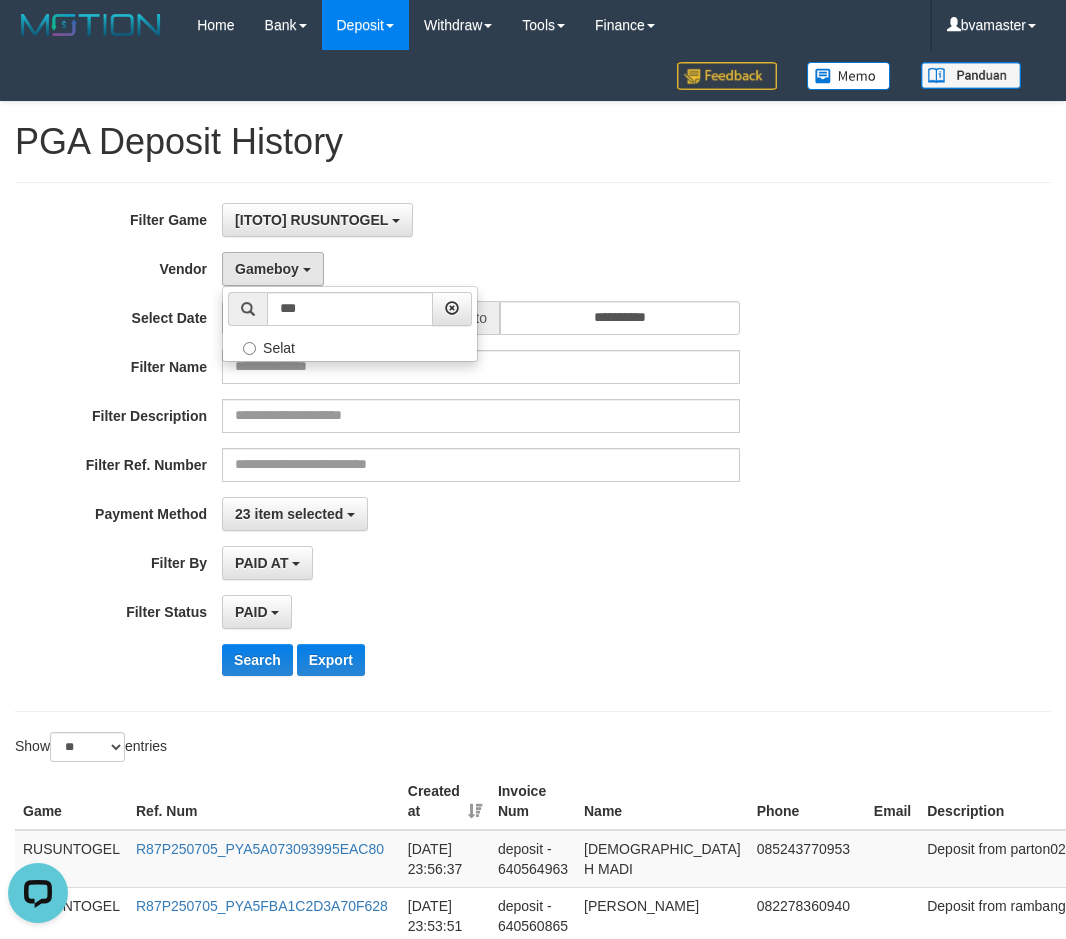 select on "**********" 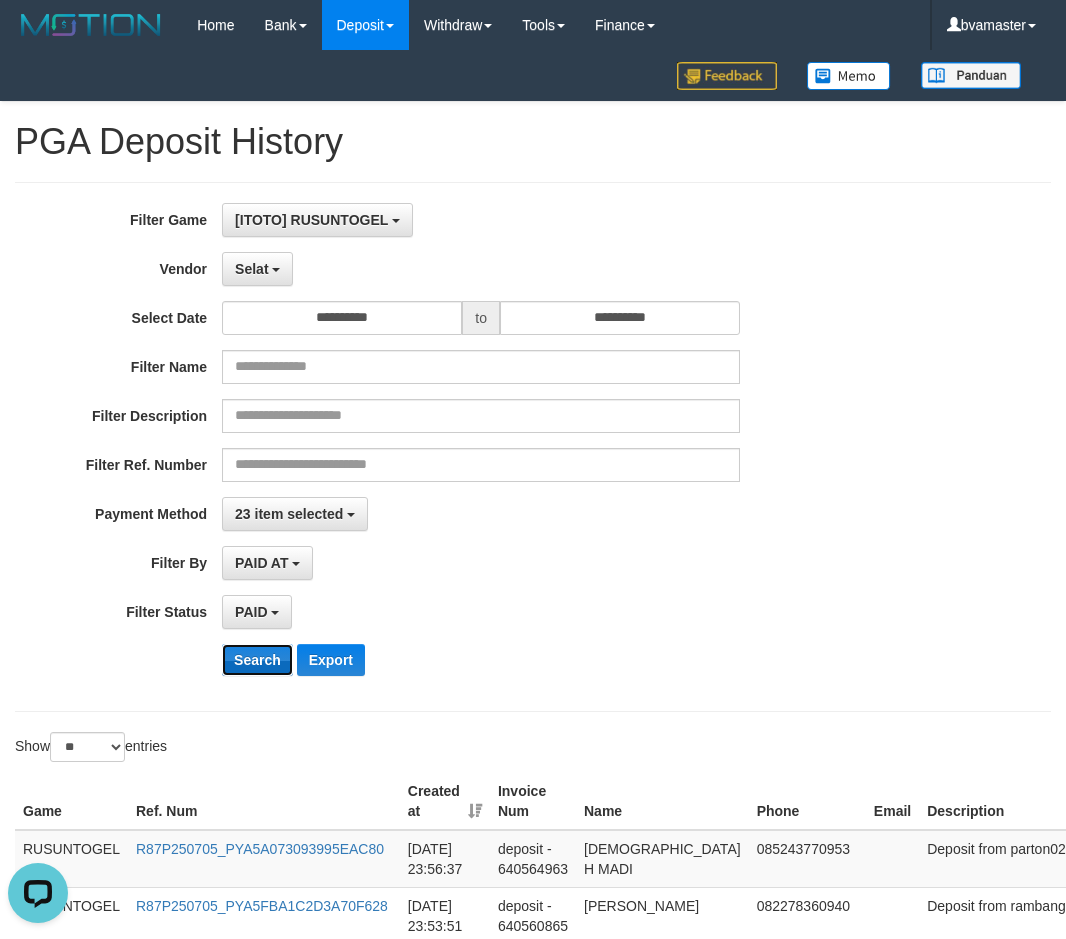 click on "Search" at bounding box center [257, 660] 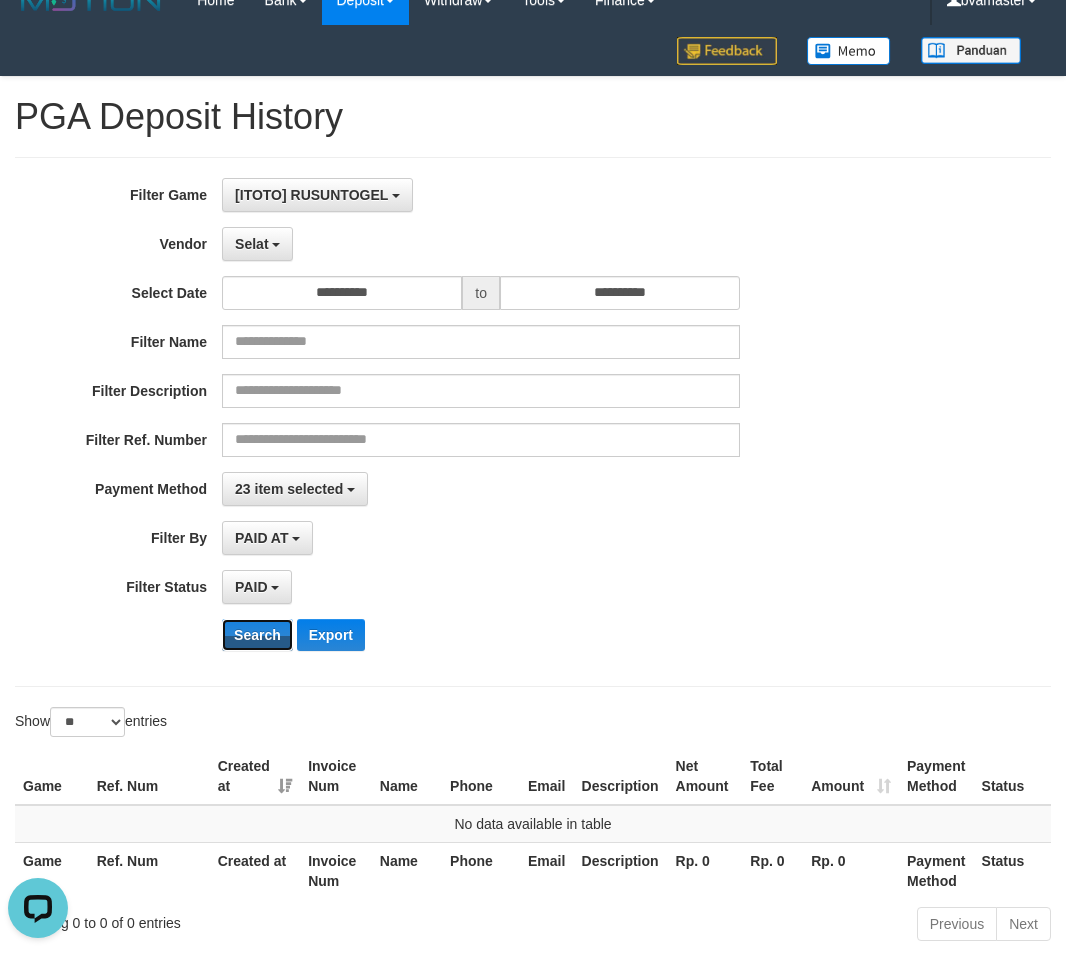 scroll, scrollTop: 130, scrollLeft: 0, axis: vertical 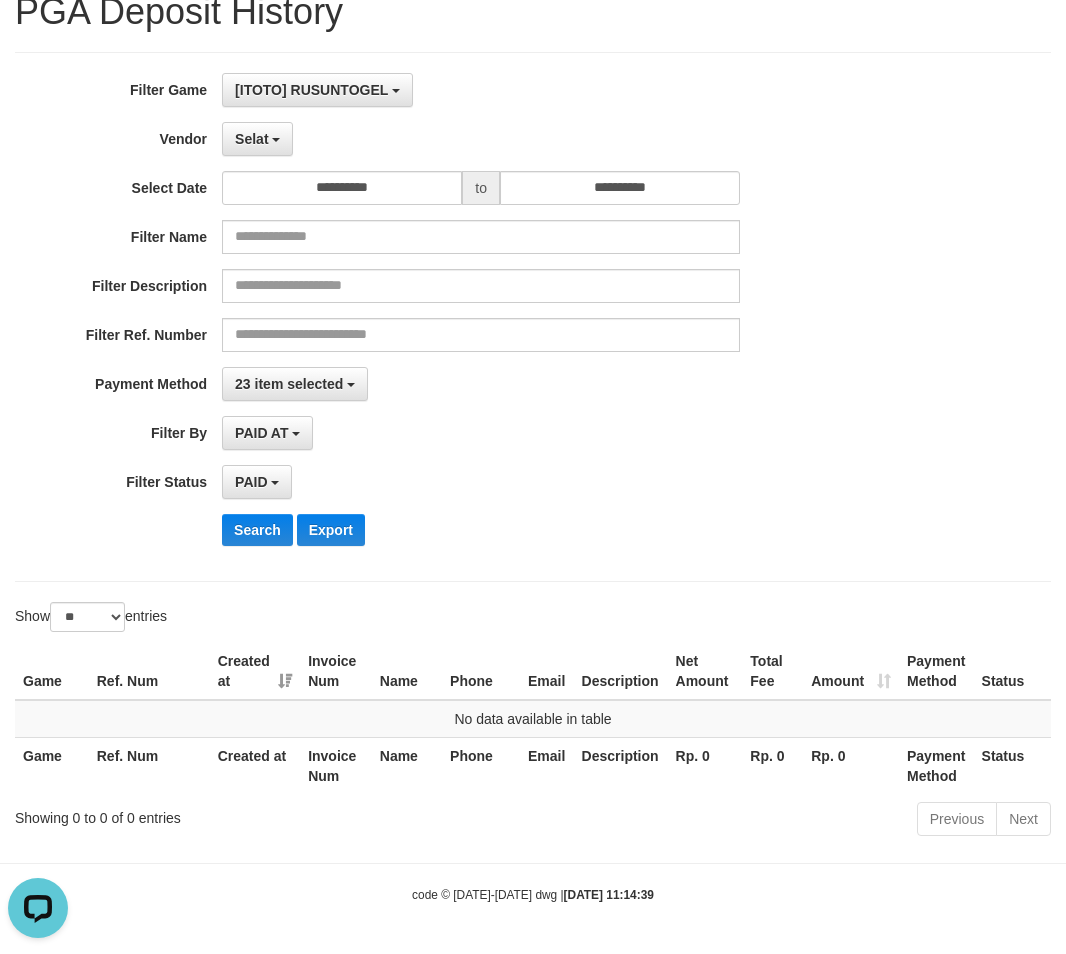 drag, startPoint x: 573, startPoint y: 442, endPoint x: 573, endPoint y: 411, distance: 31 